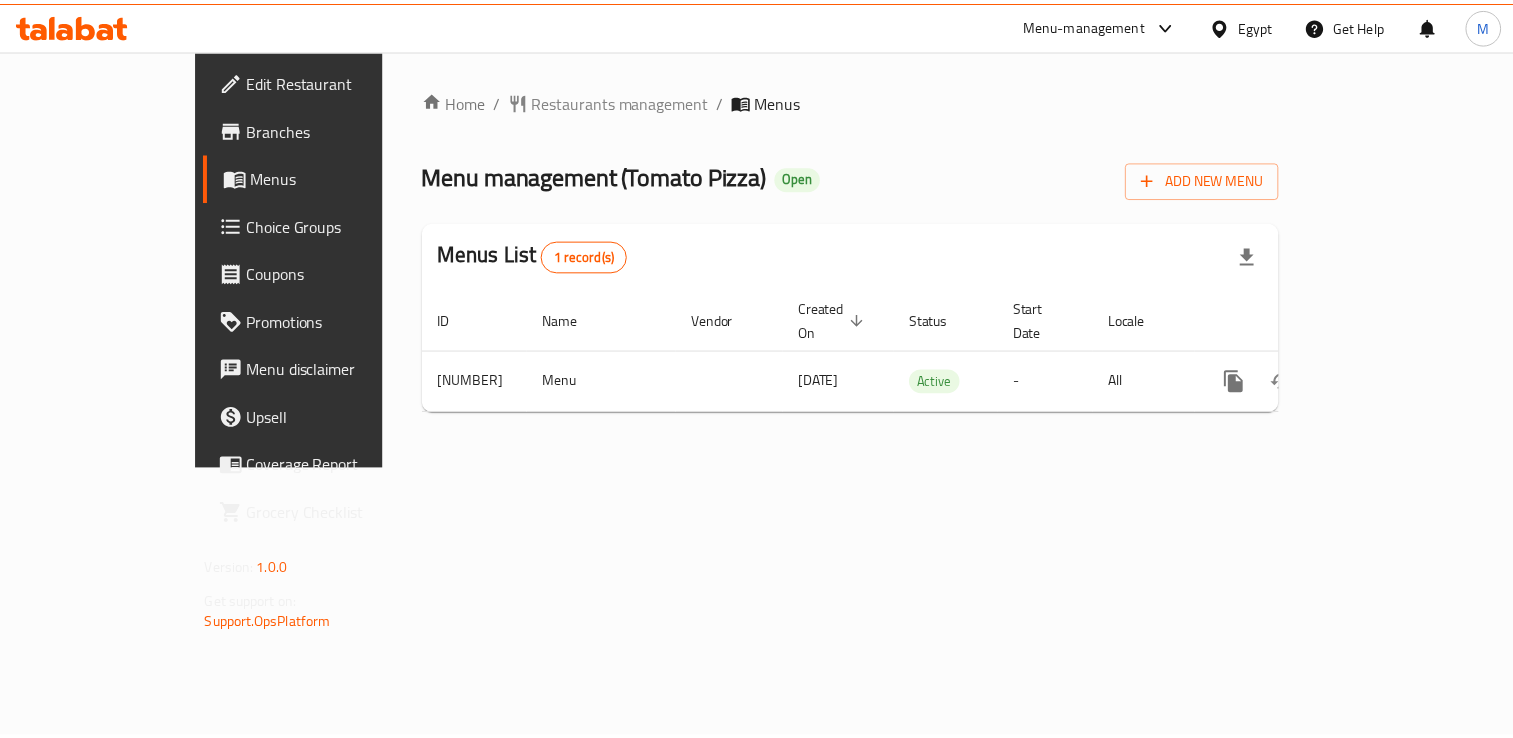 scroll, scrollTop: 0, scrollLeft: 0, axis: both 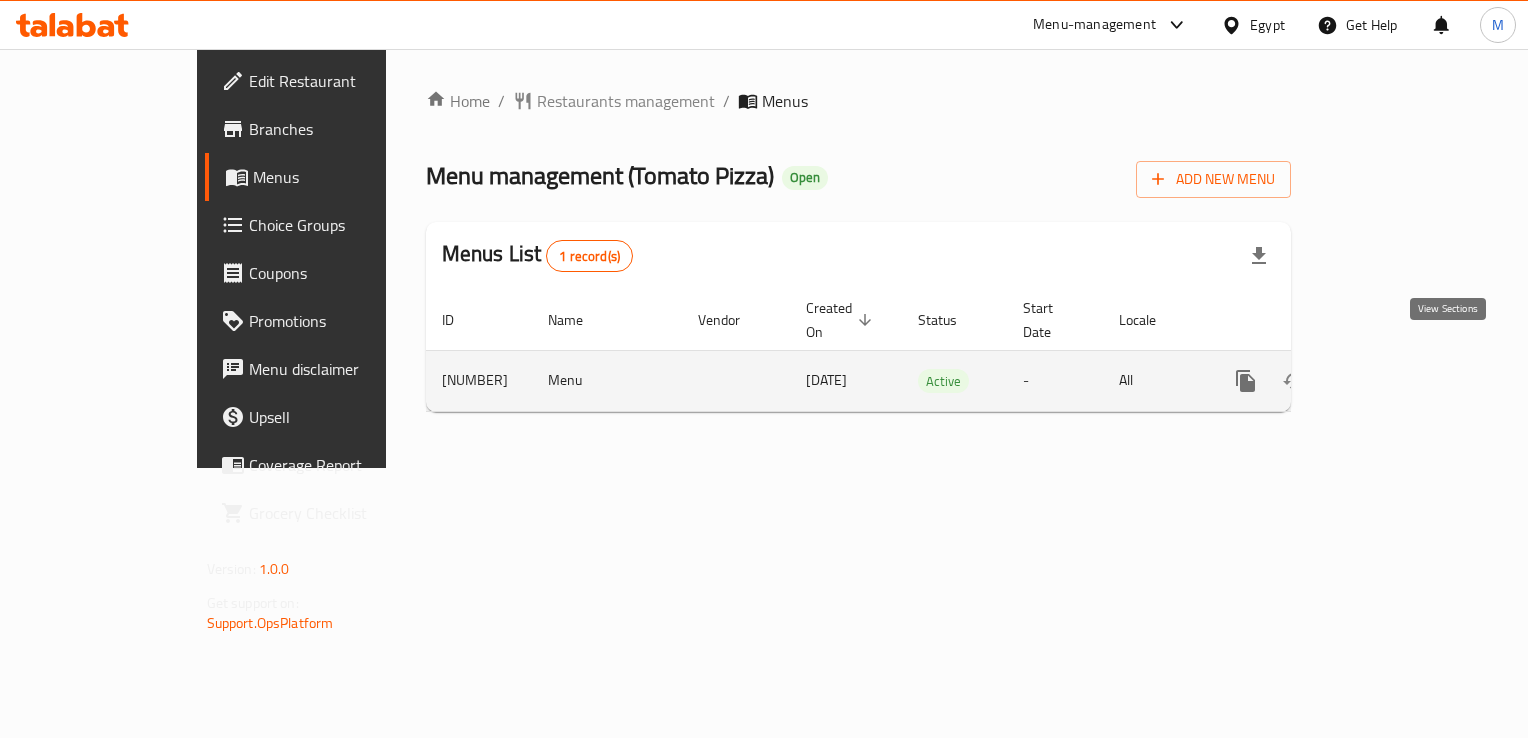 click 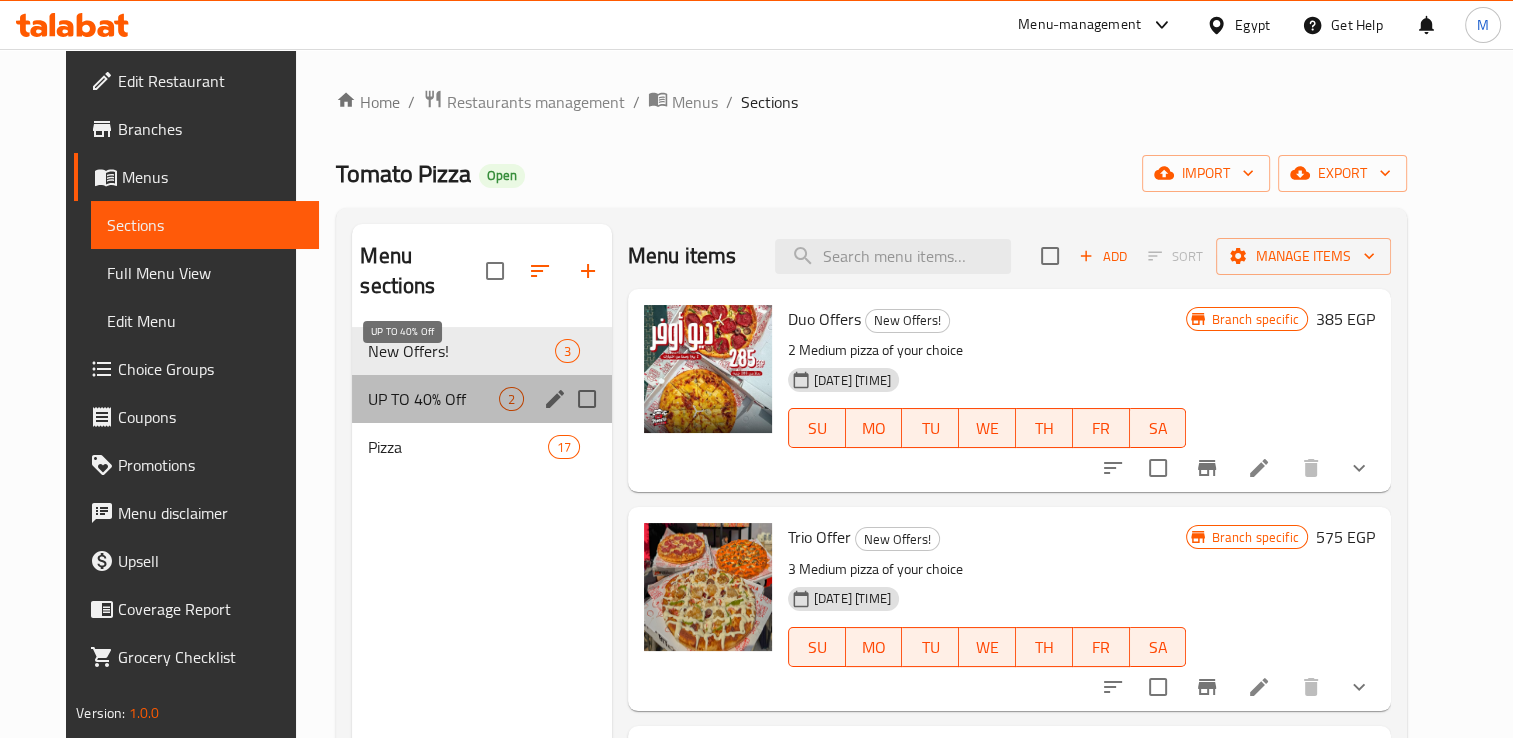 click on "UP TO 40% Off" at bounding box center (433, 399) 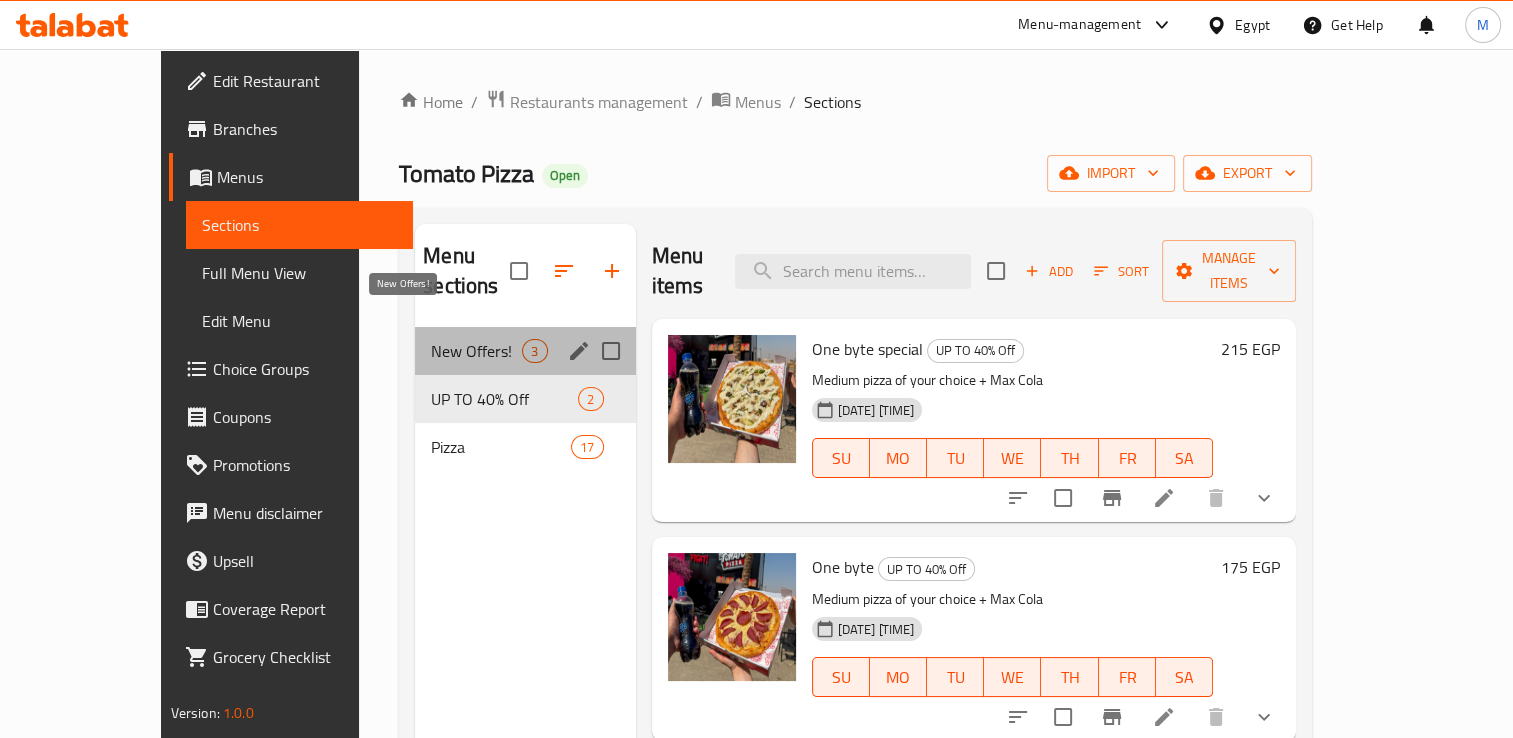 click on "New Offers!" at bounding box center [476, 351] 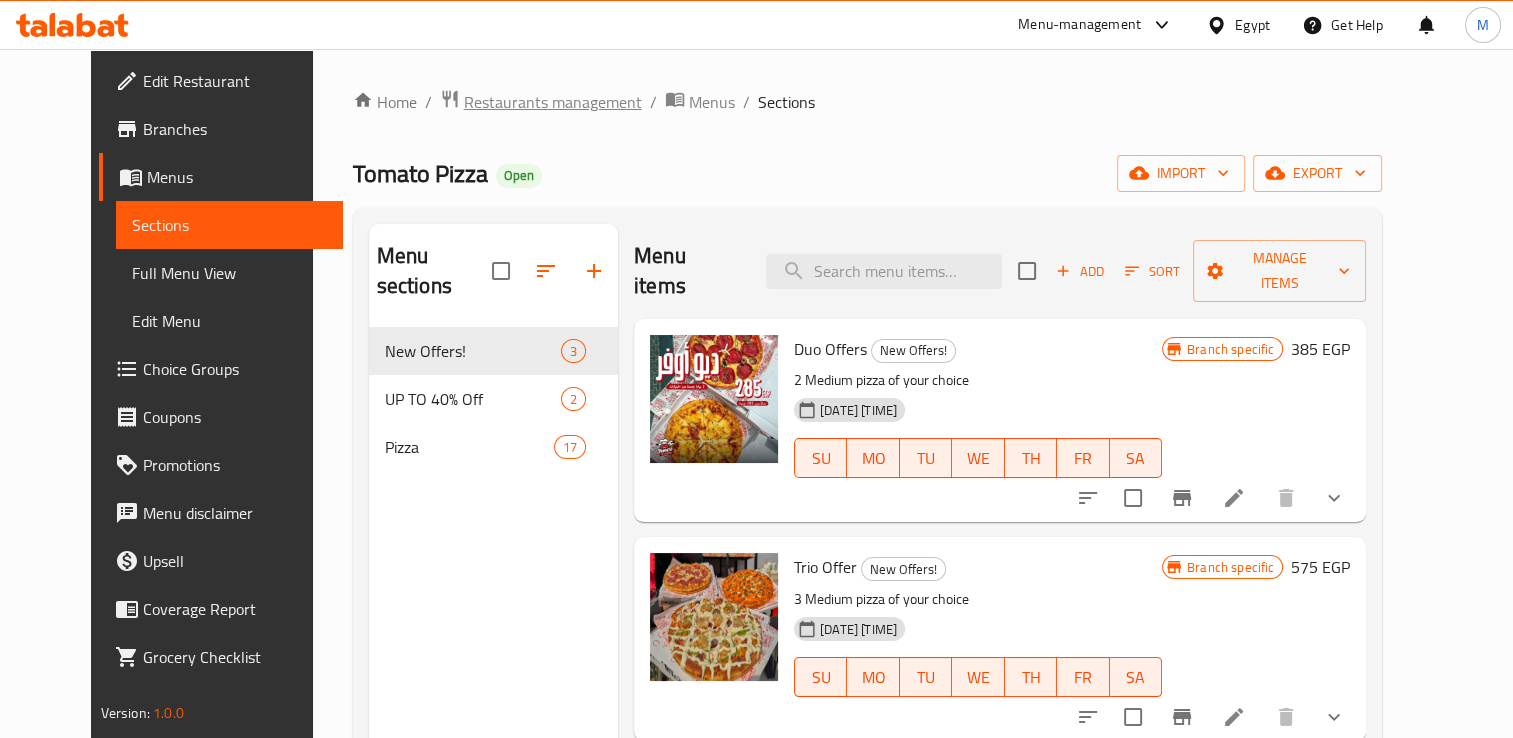 click on "Restaurants management" at bounding box center [553, 102] 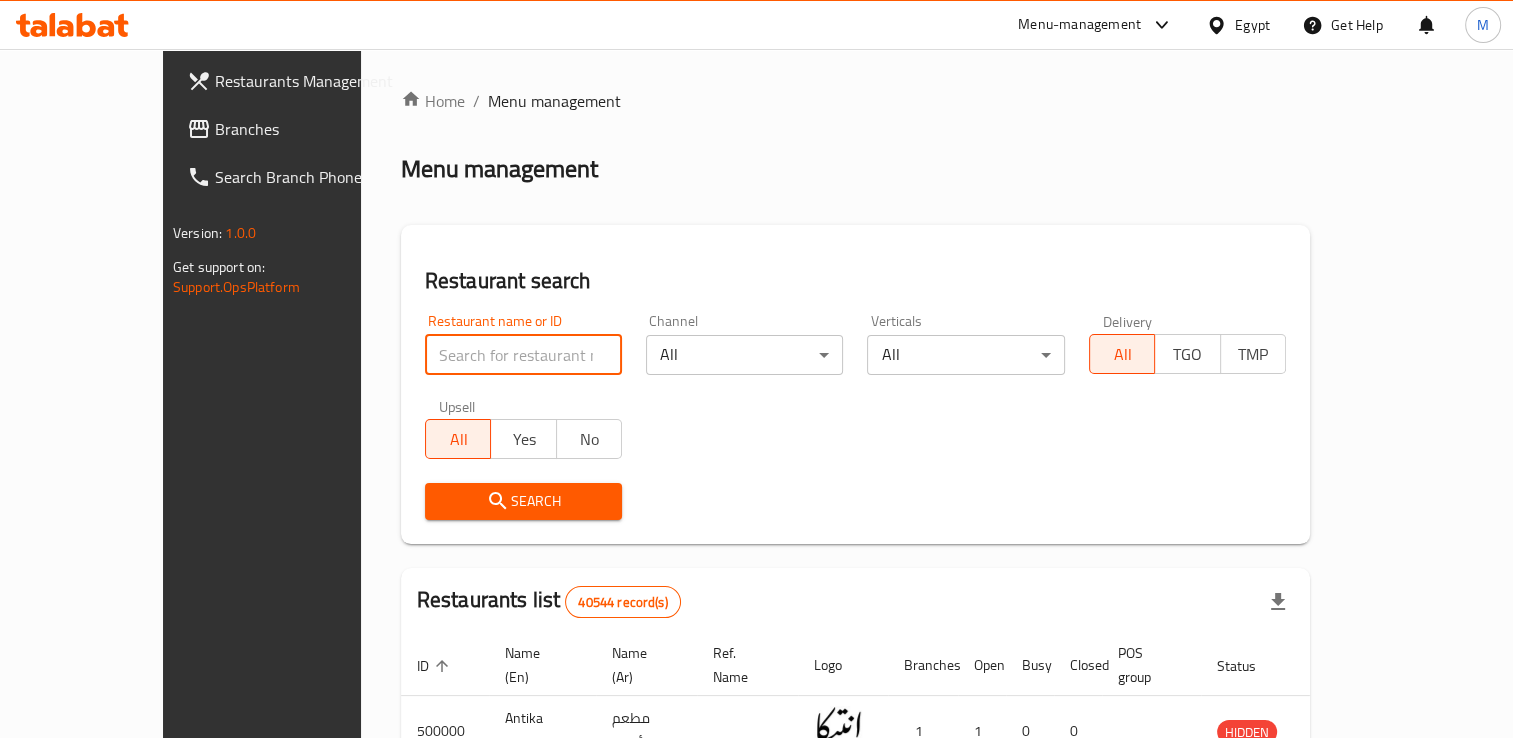 click at bounding box center (523, 355) 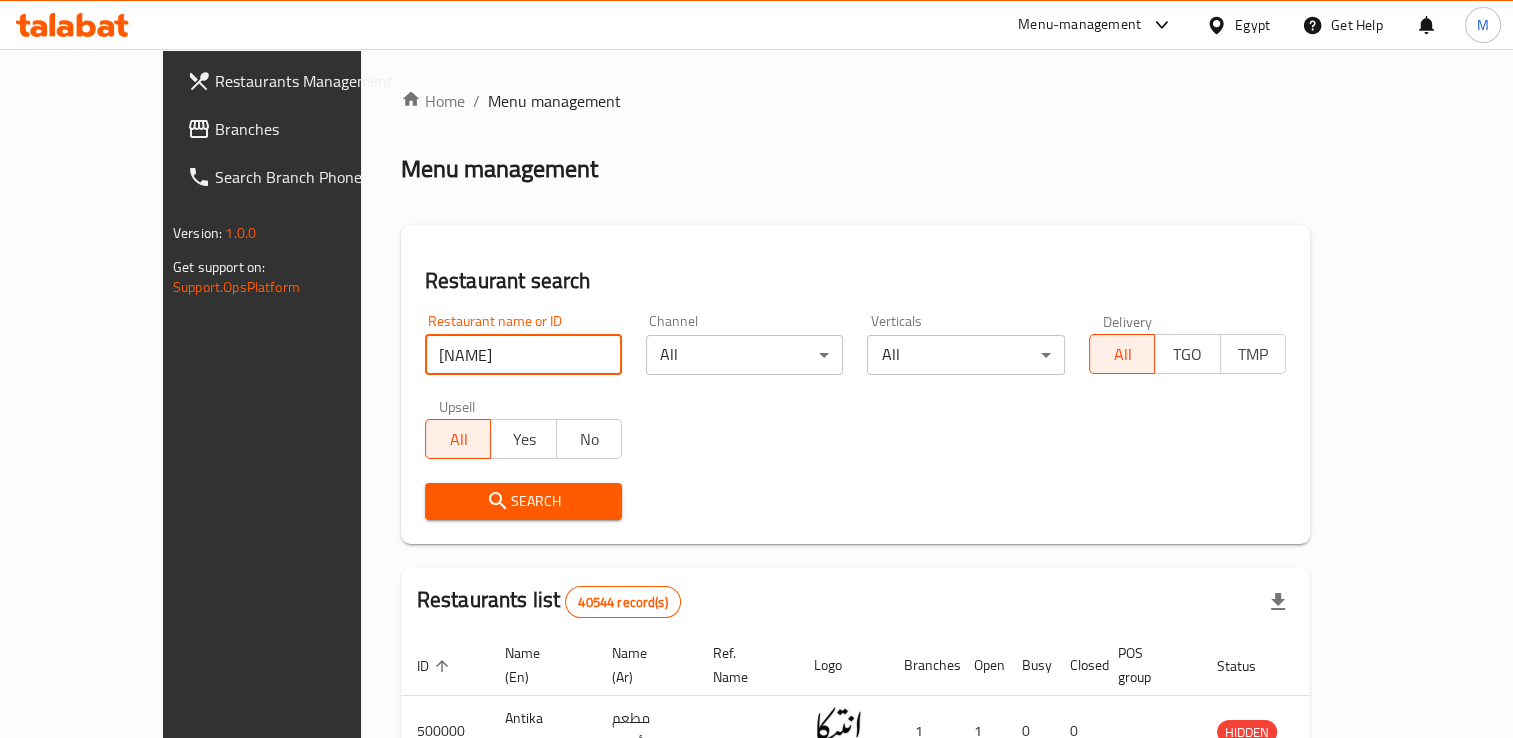 type on "[NAME]" 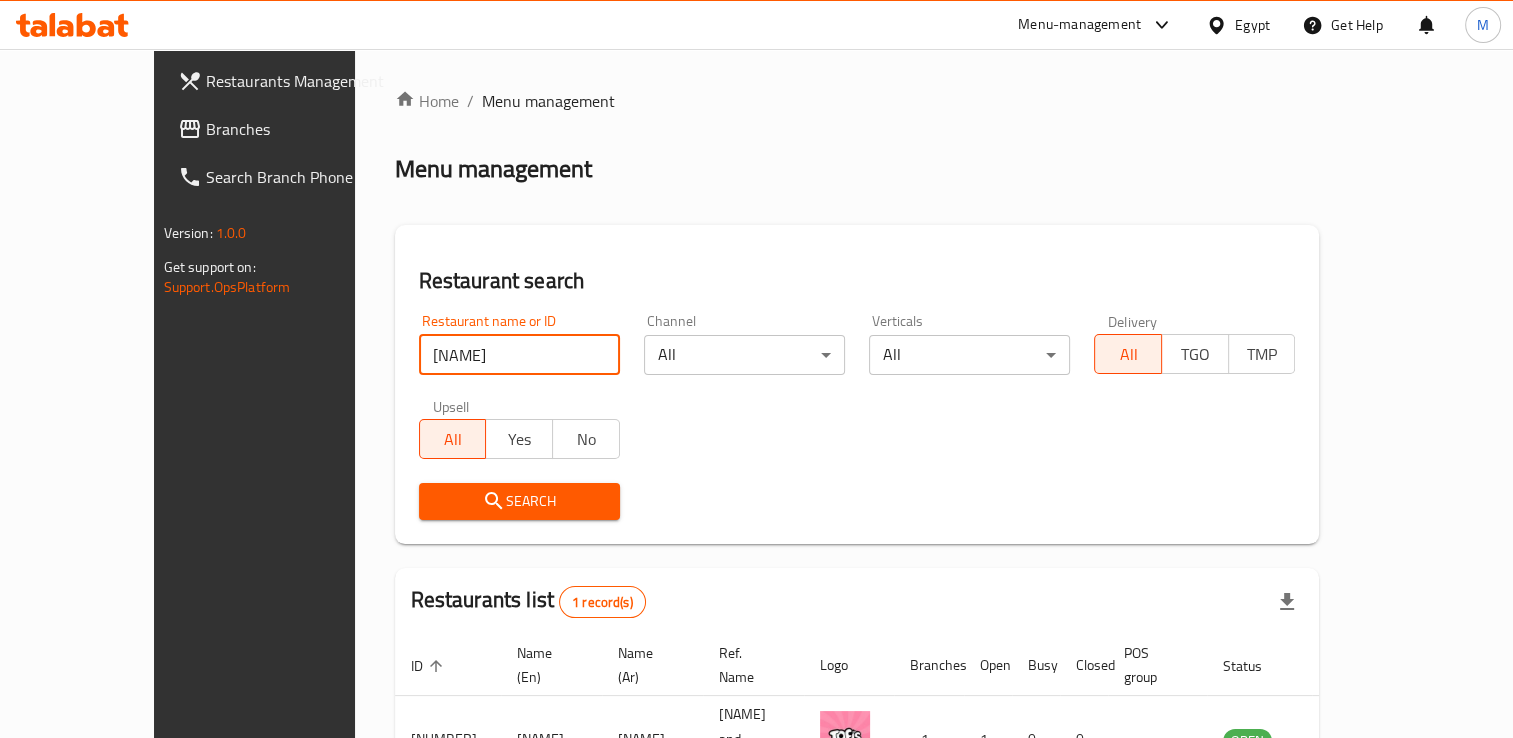 scroll, scrollTop: 113, scrollLeft: 0, axis: vertical 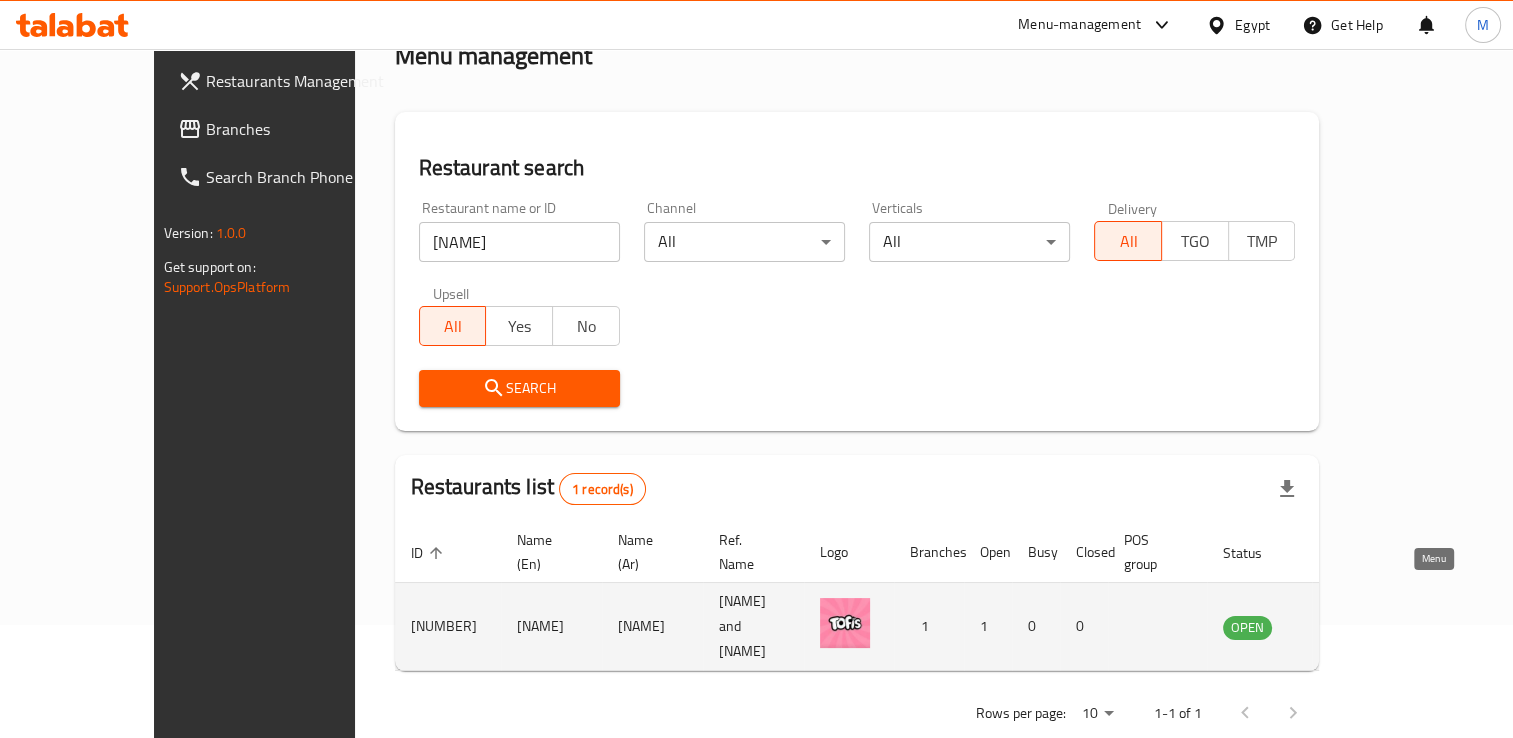 click 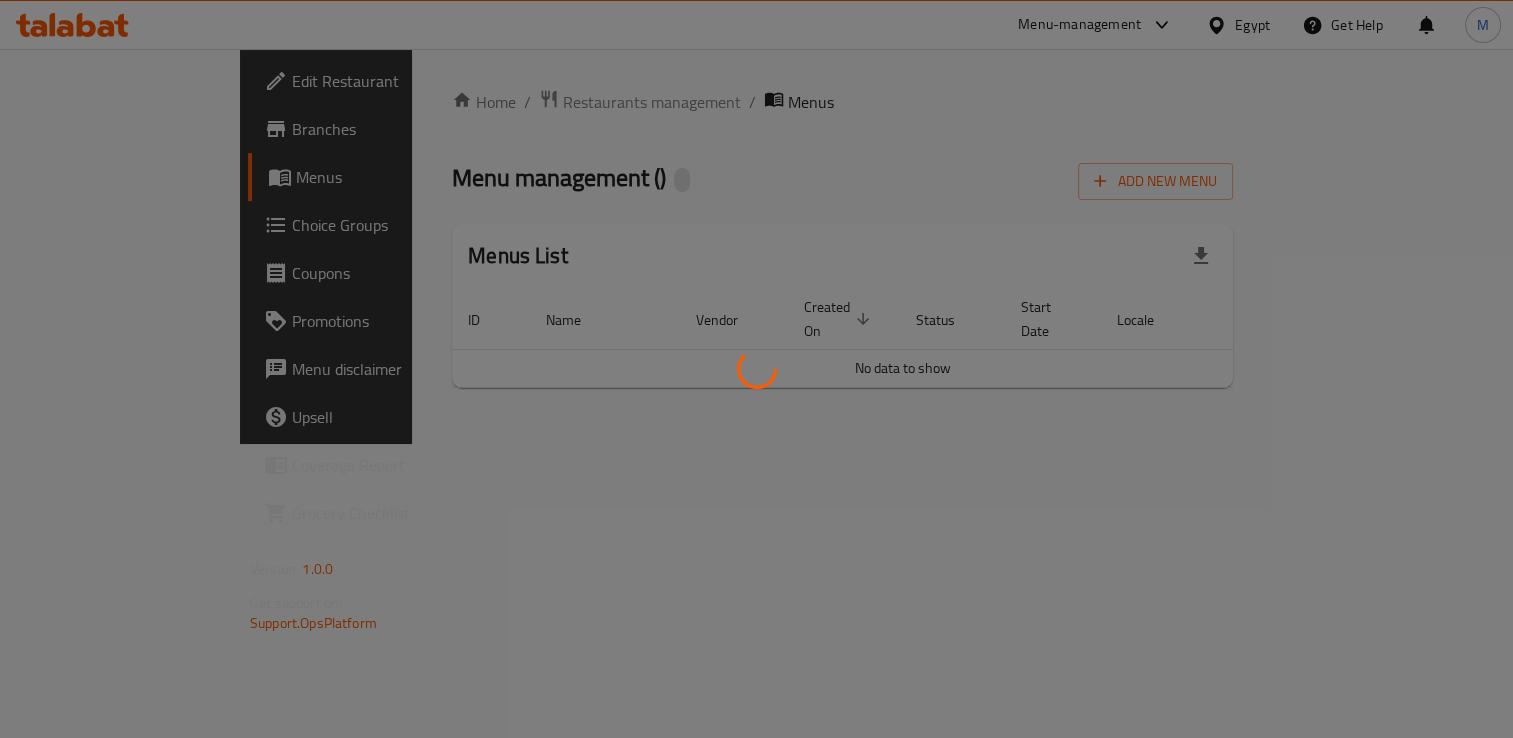 scroll, scrollTop: 0, scrollLeft: 0, axis: both 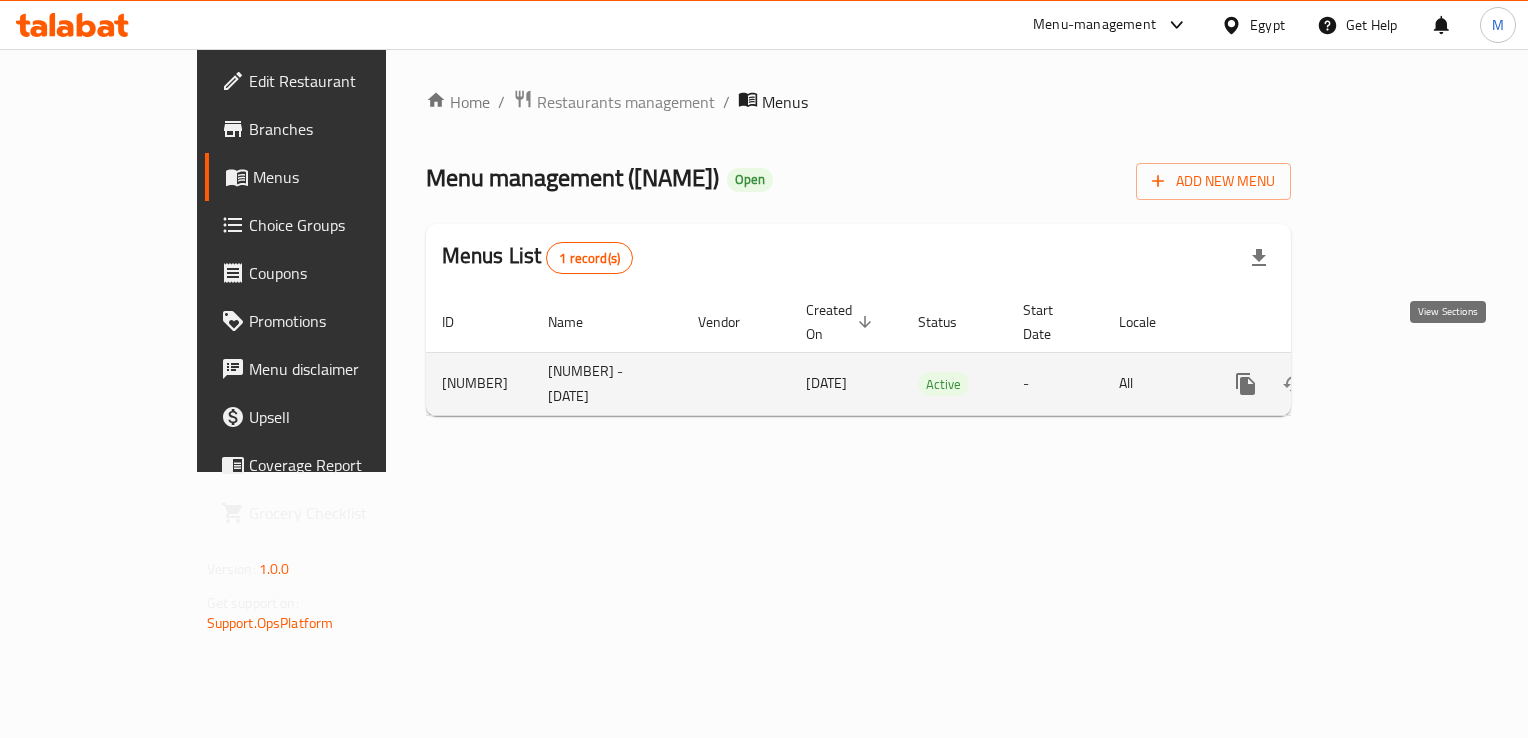 click 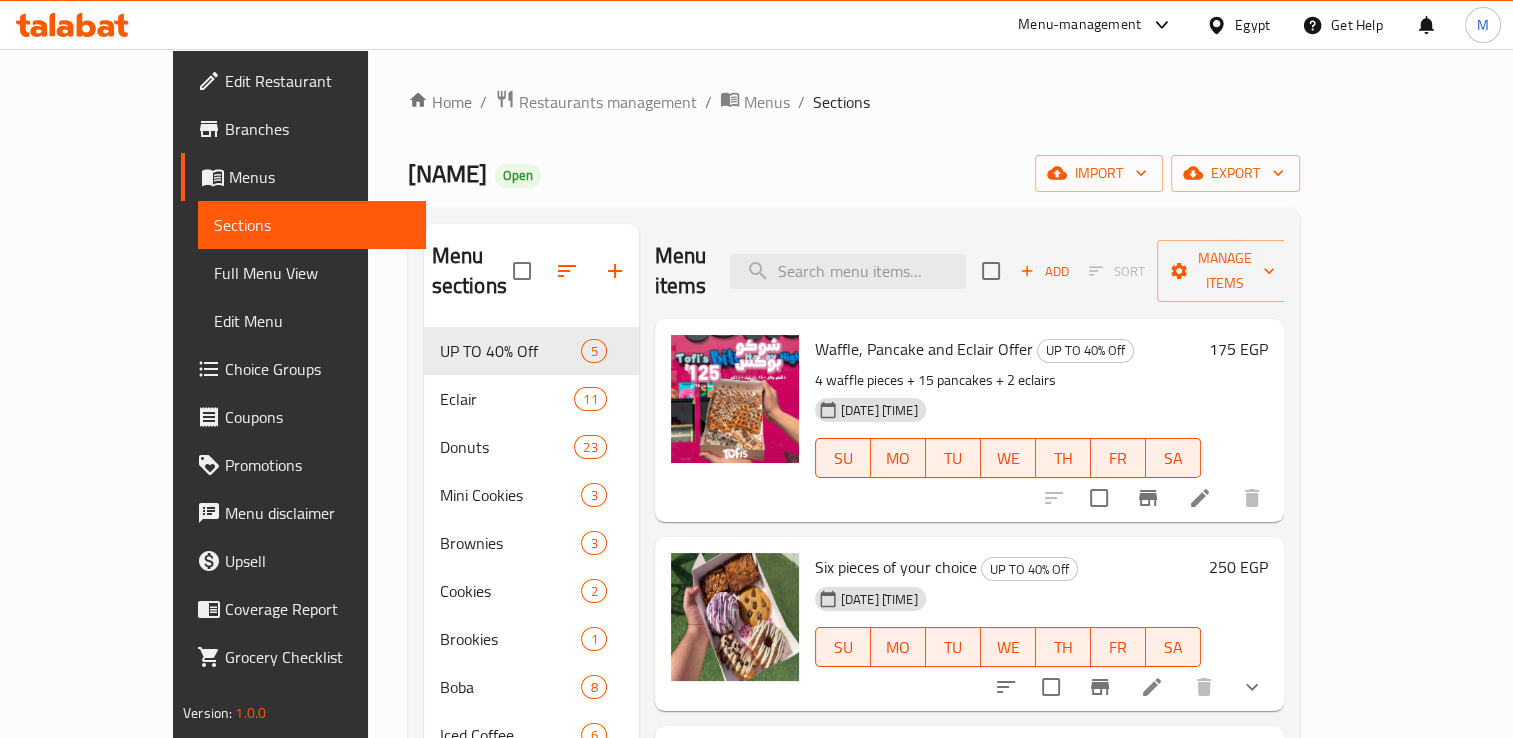 scroll, scrollTop: 264, scrollLeft: 0, axis: vertical 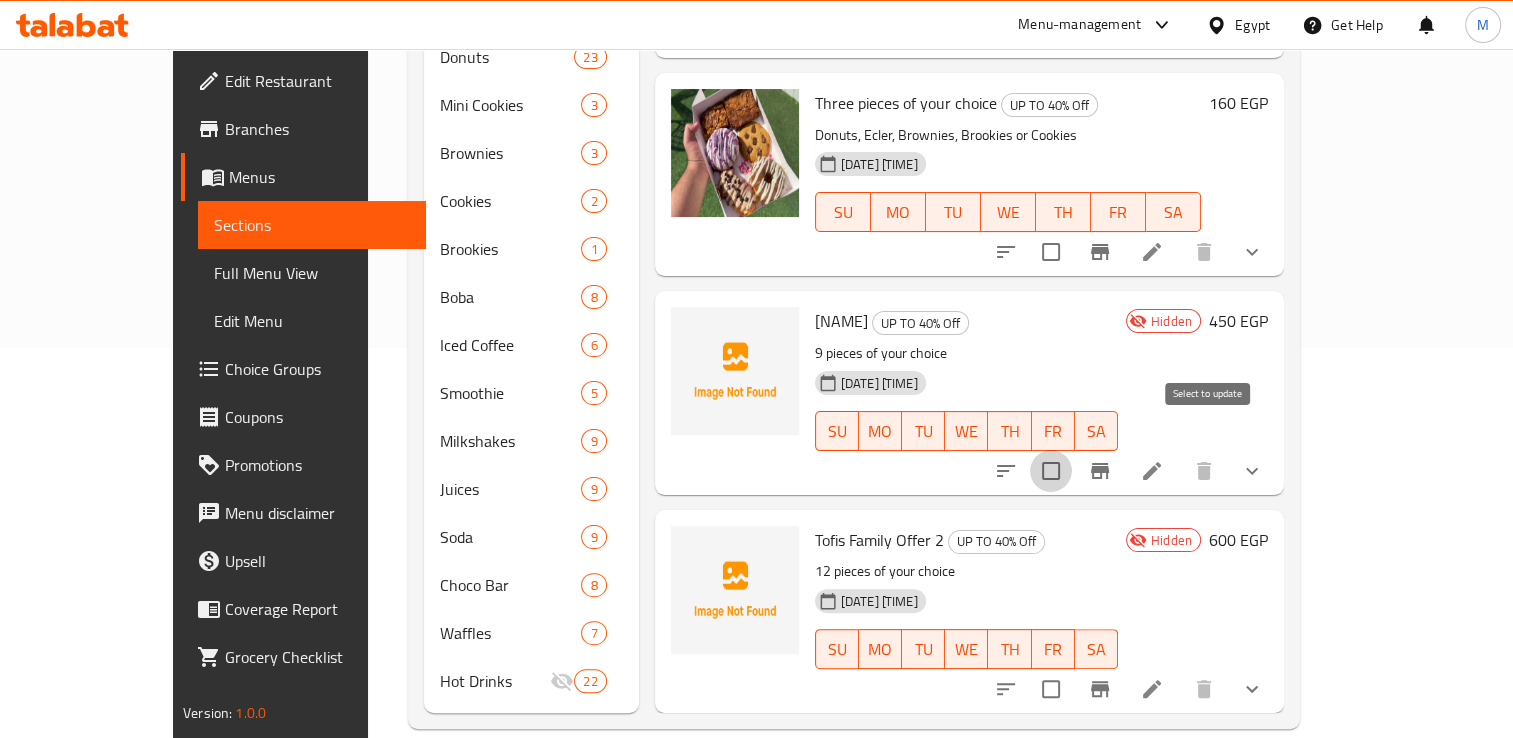 click at bounding box center [1051, 471] 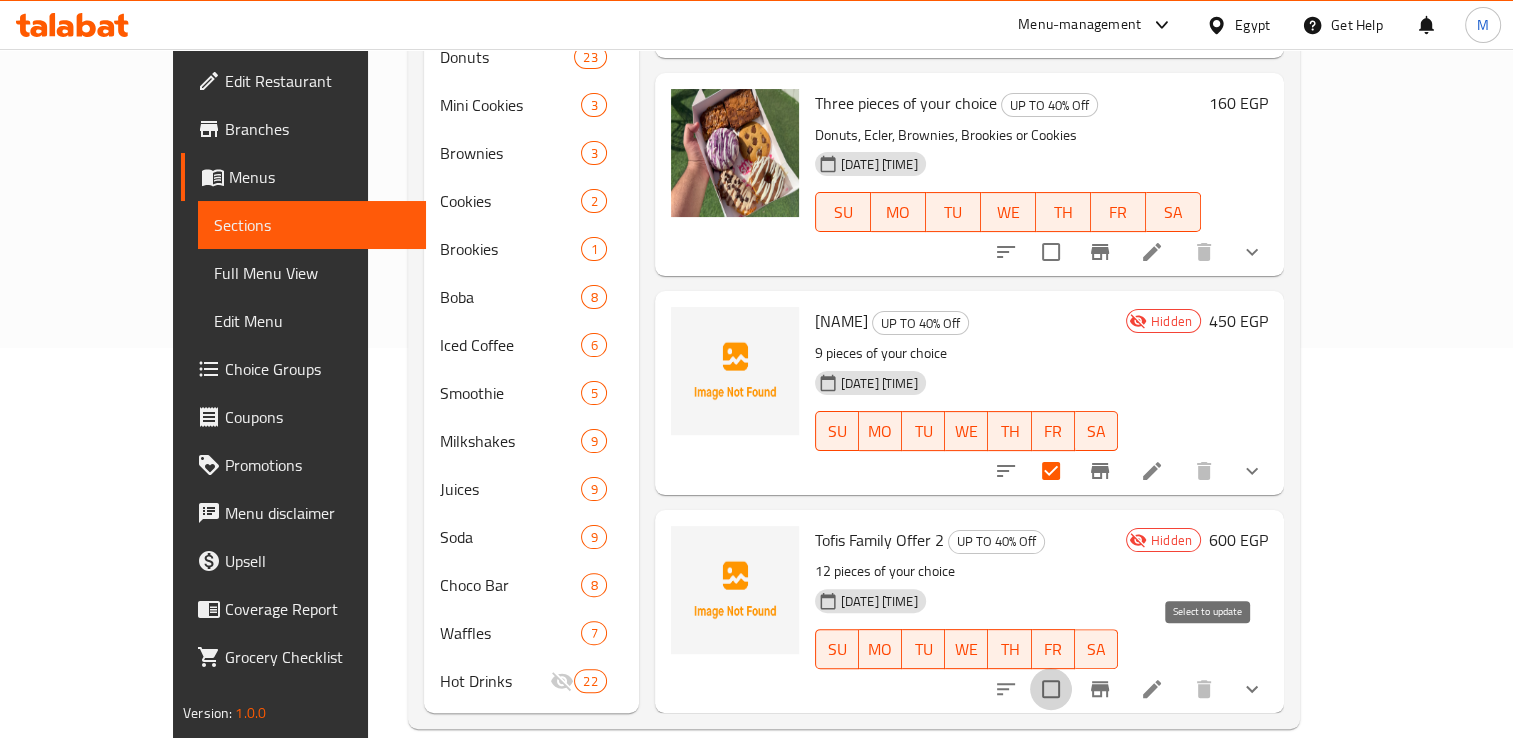 click at bounding box center [1051, 689] 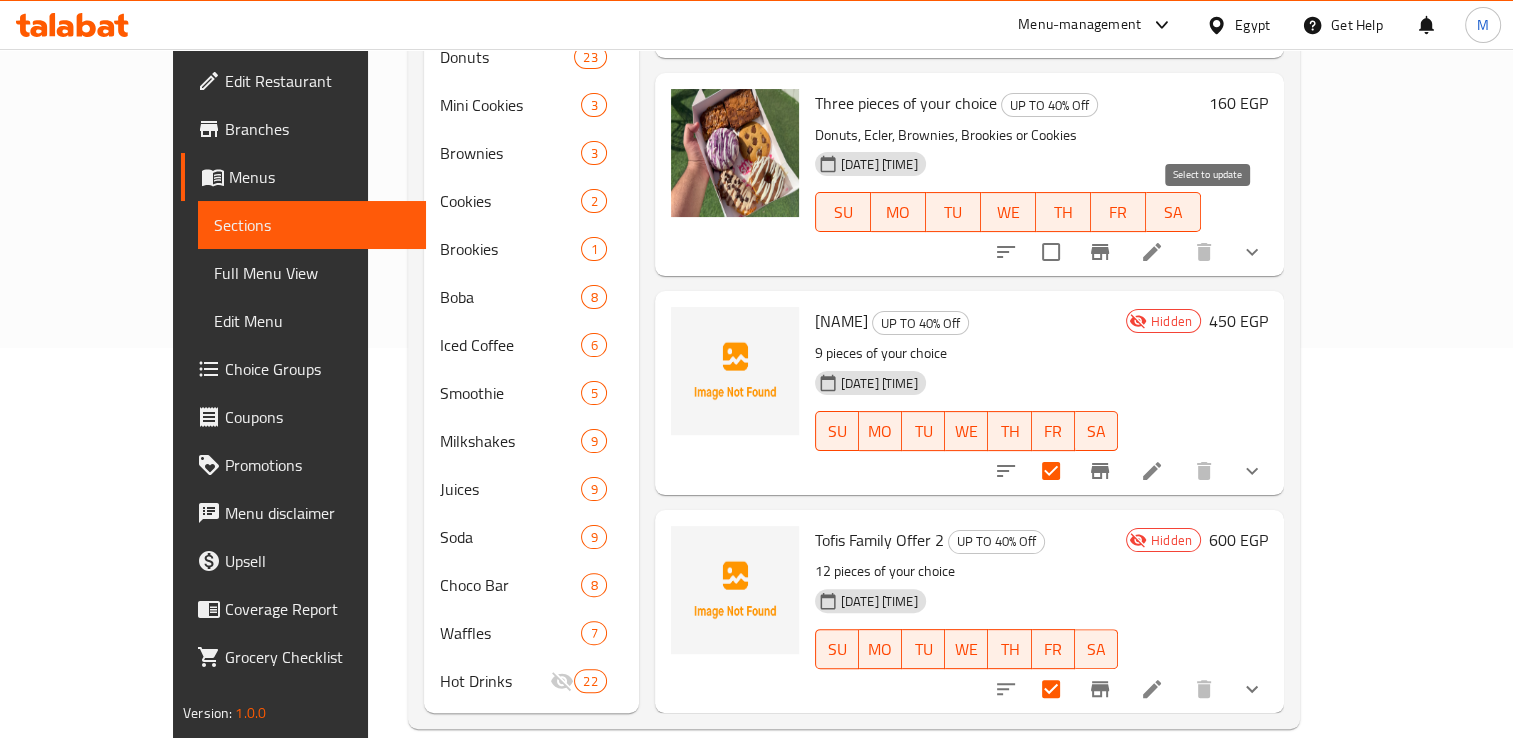 scroll, scrollTop: 0, scrollLeft: 0, axis: both 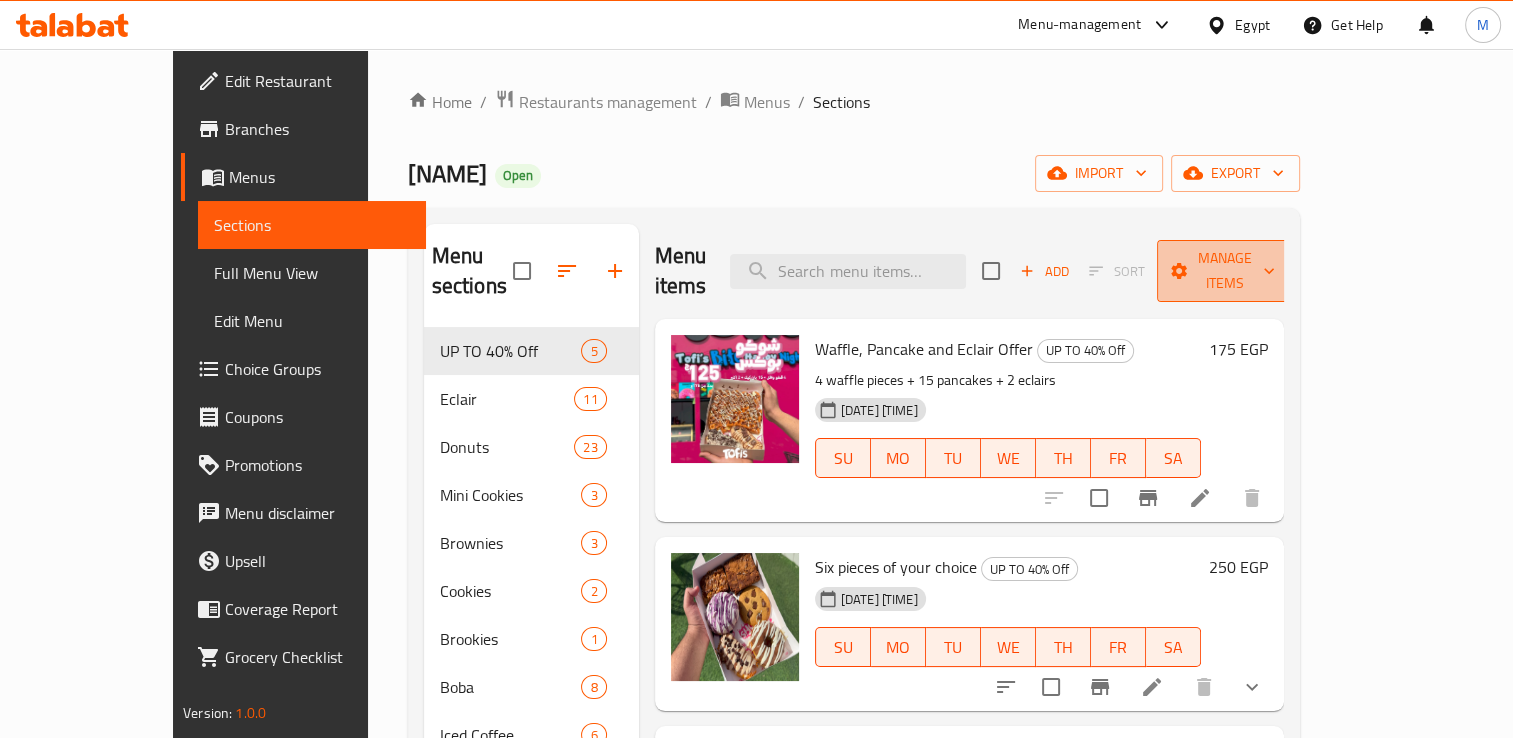 click on "Manage items" at bounding box center [1224, 271] 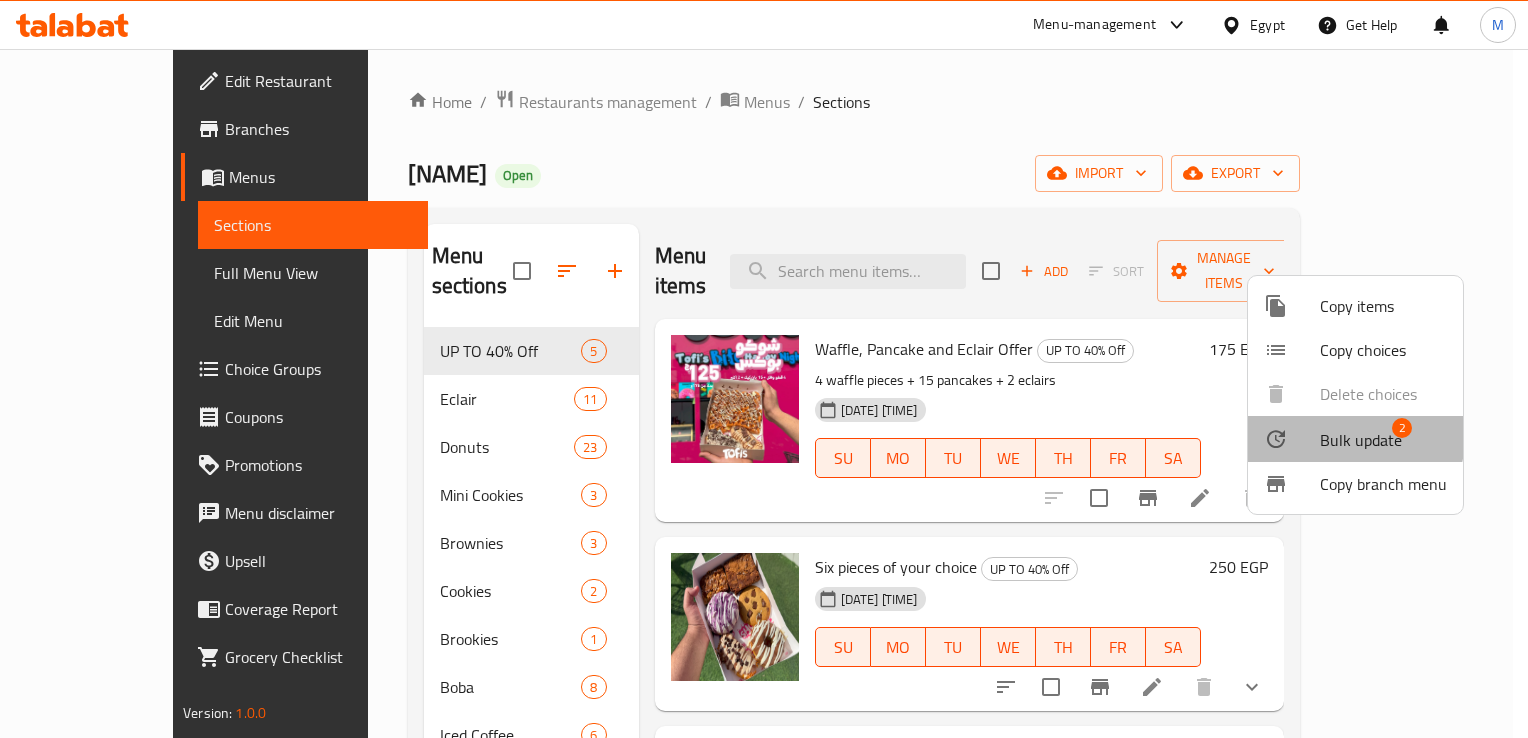 click on "Bulk update" at bounding box center (1361, 440) 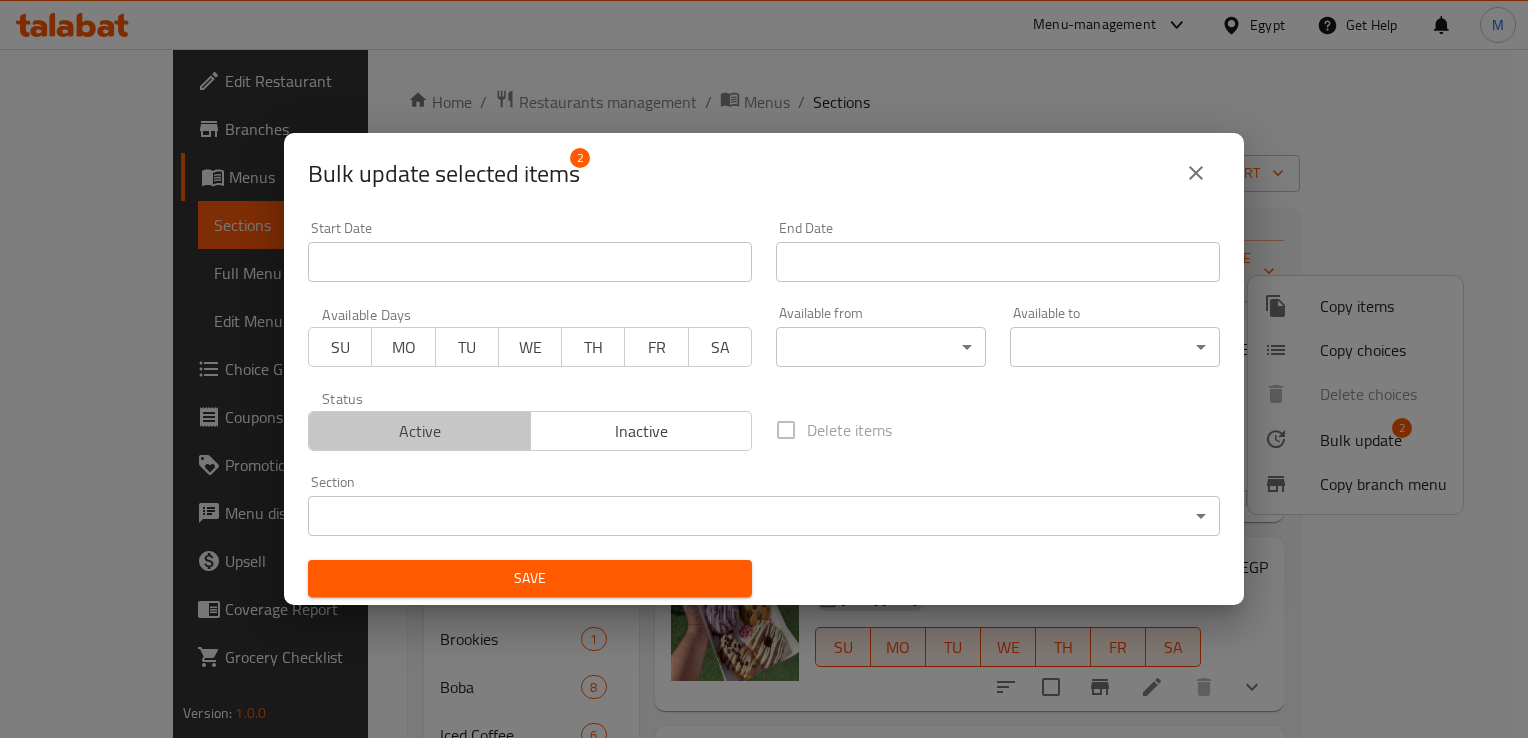 click on "Active" at bounding box center [420, 431] 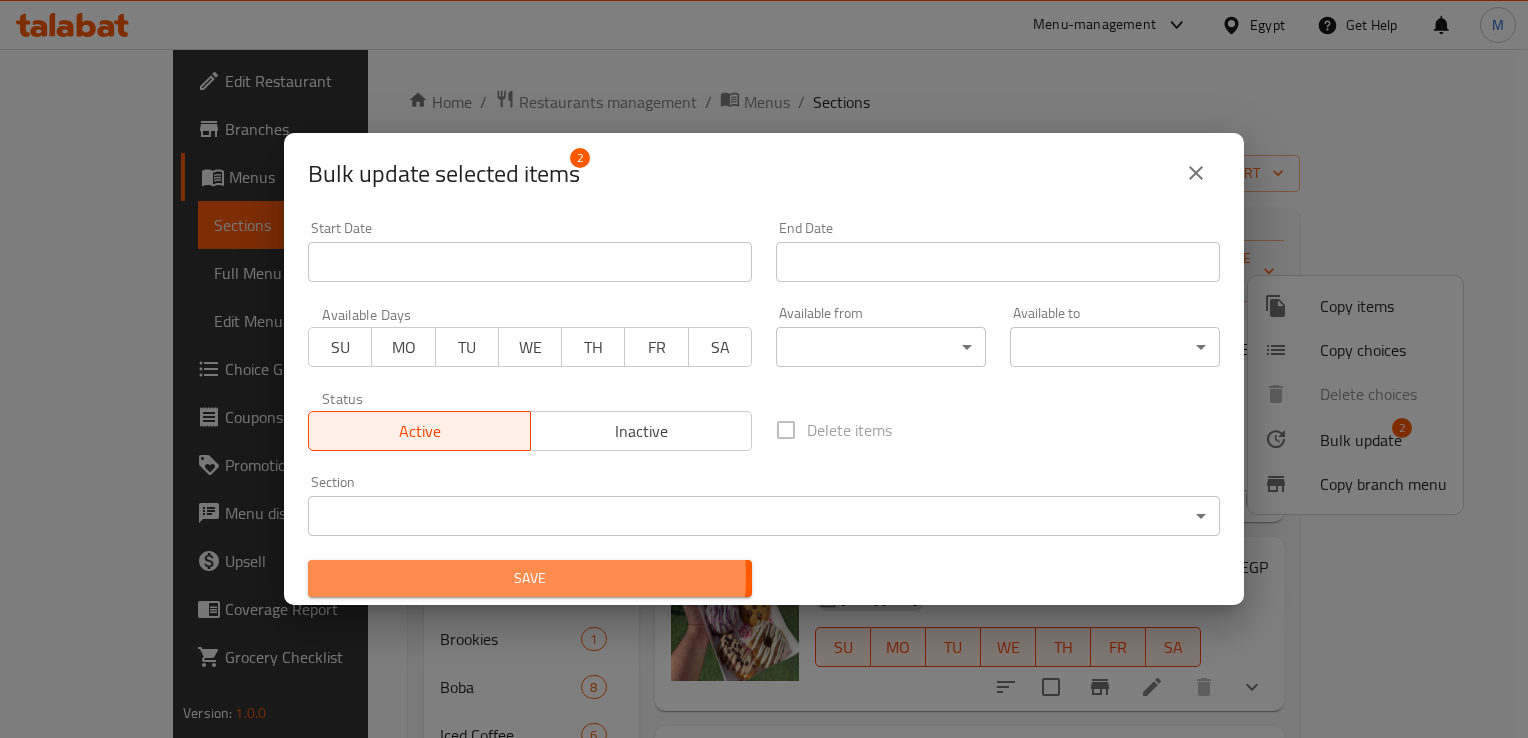 click on "Save" at bounding box center (530, 578) 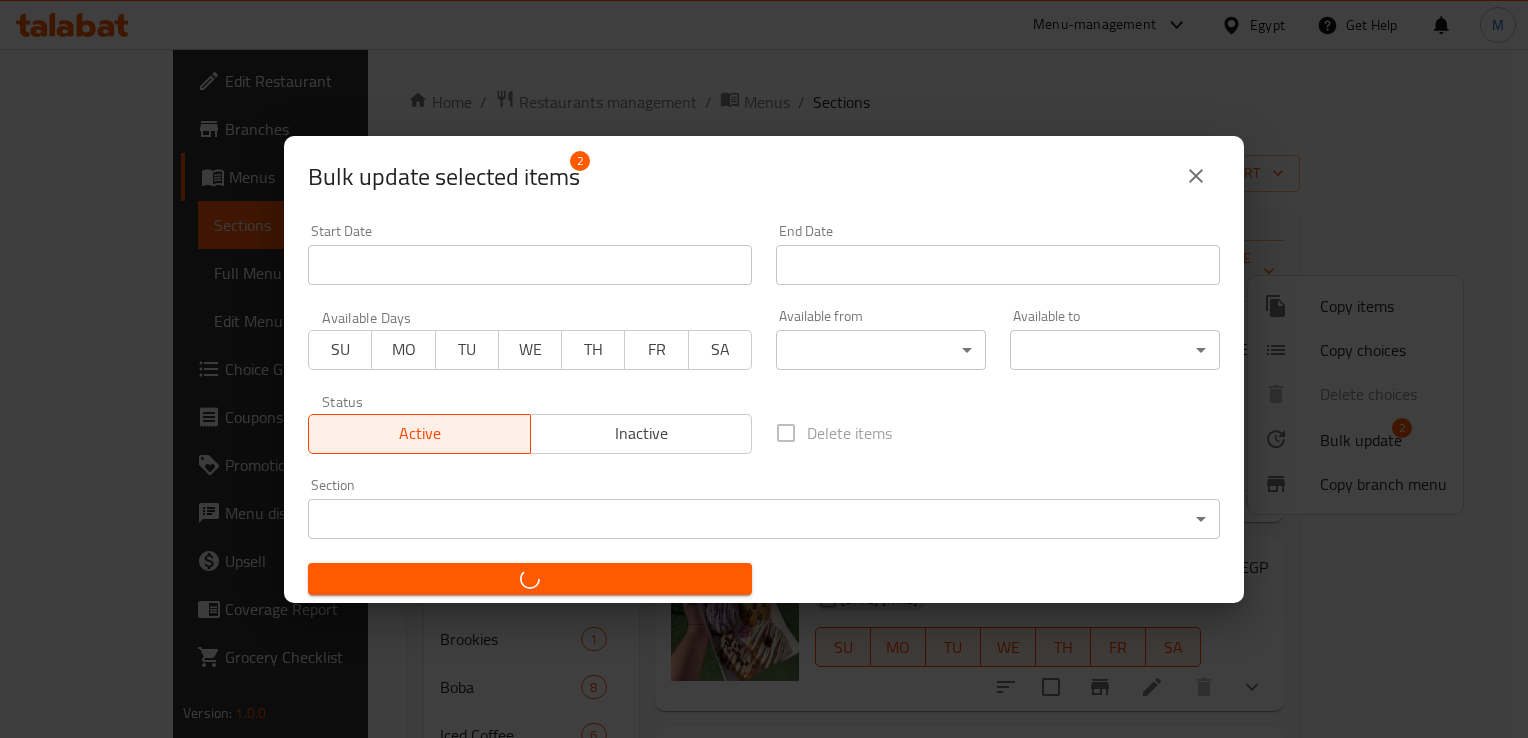 checkbox on "false" 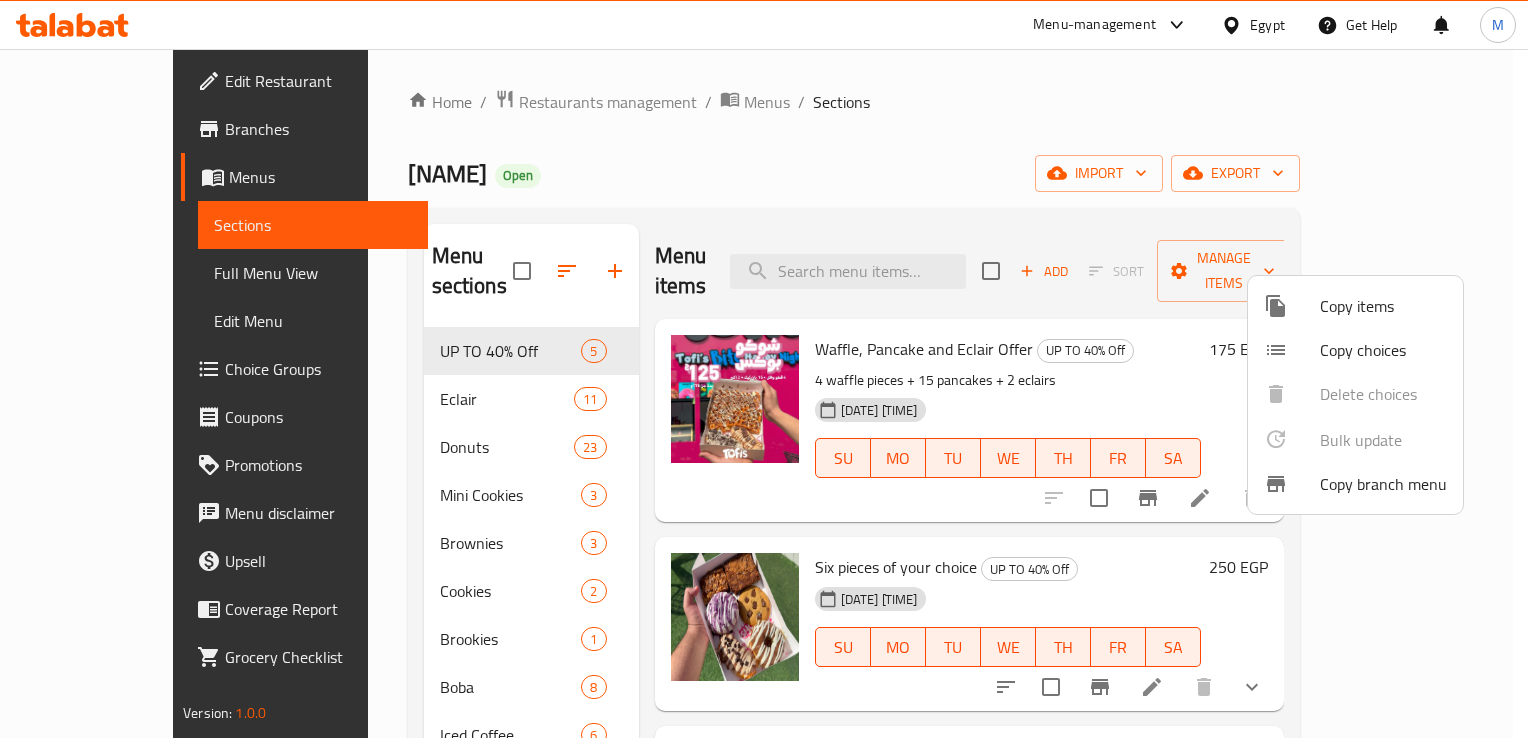 click at bounding box center (764, 369) 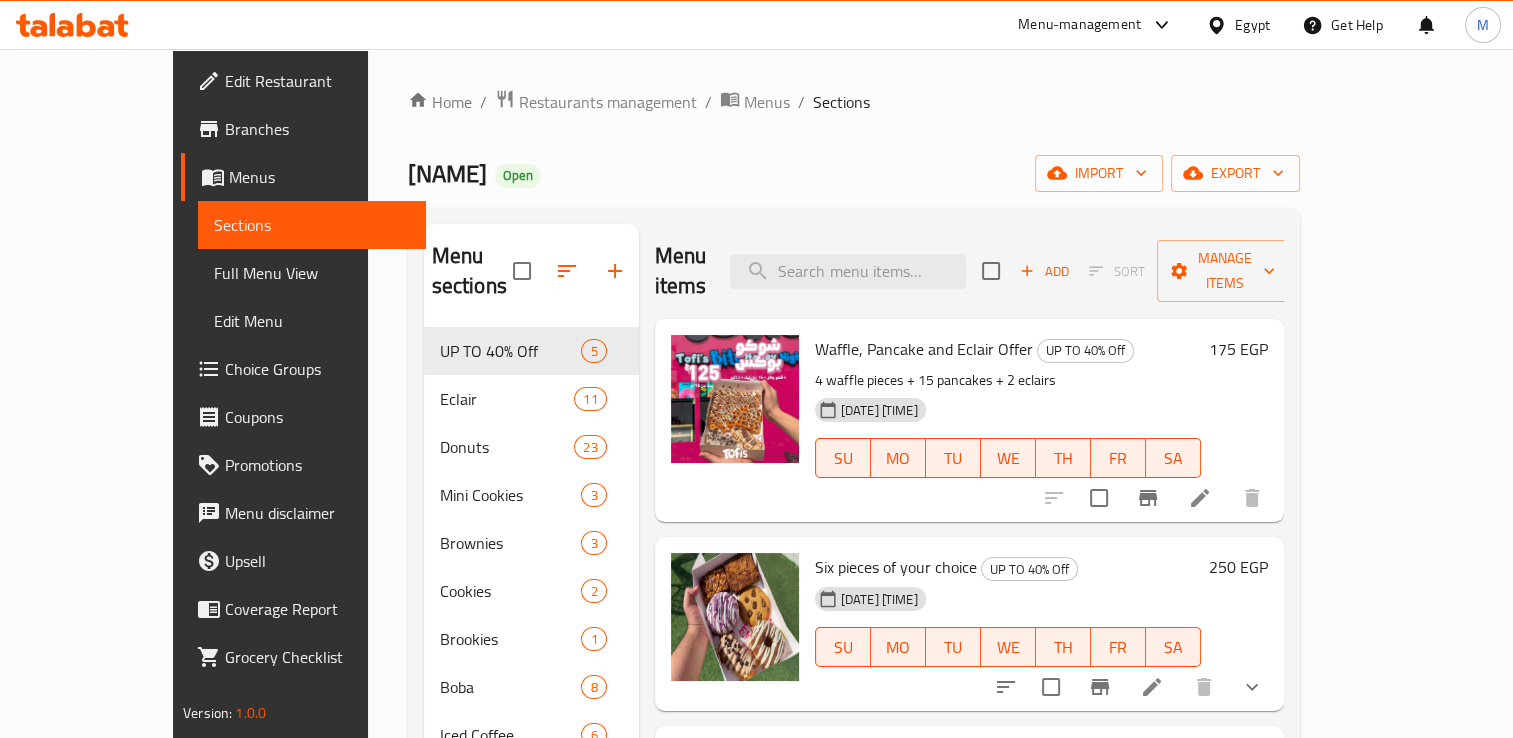 scroll, scrollTop: 390, scrollLeft: 0, axis: vertical 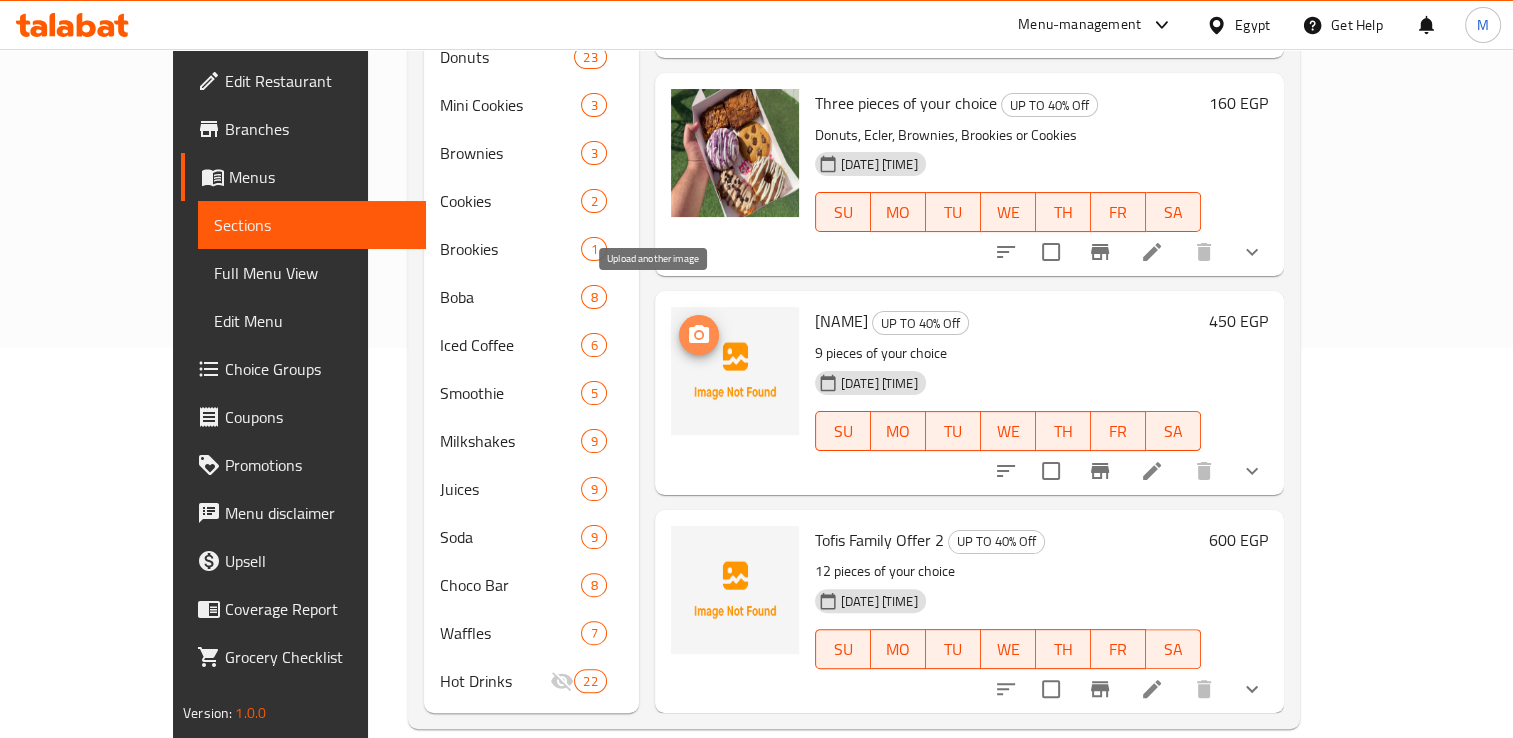 click 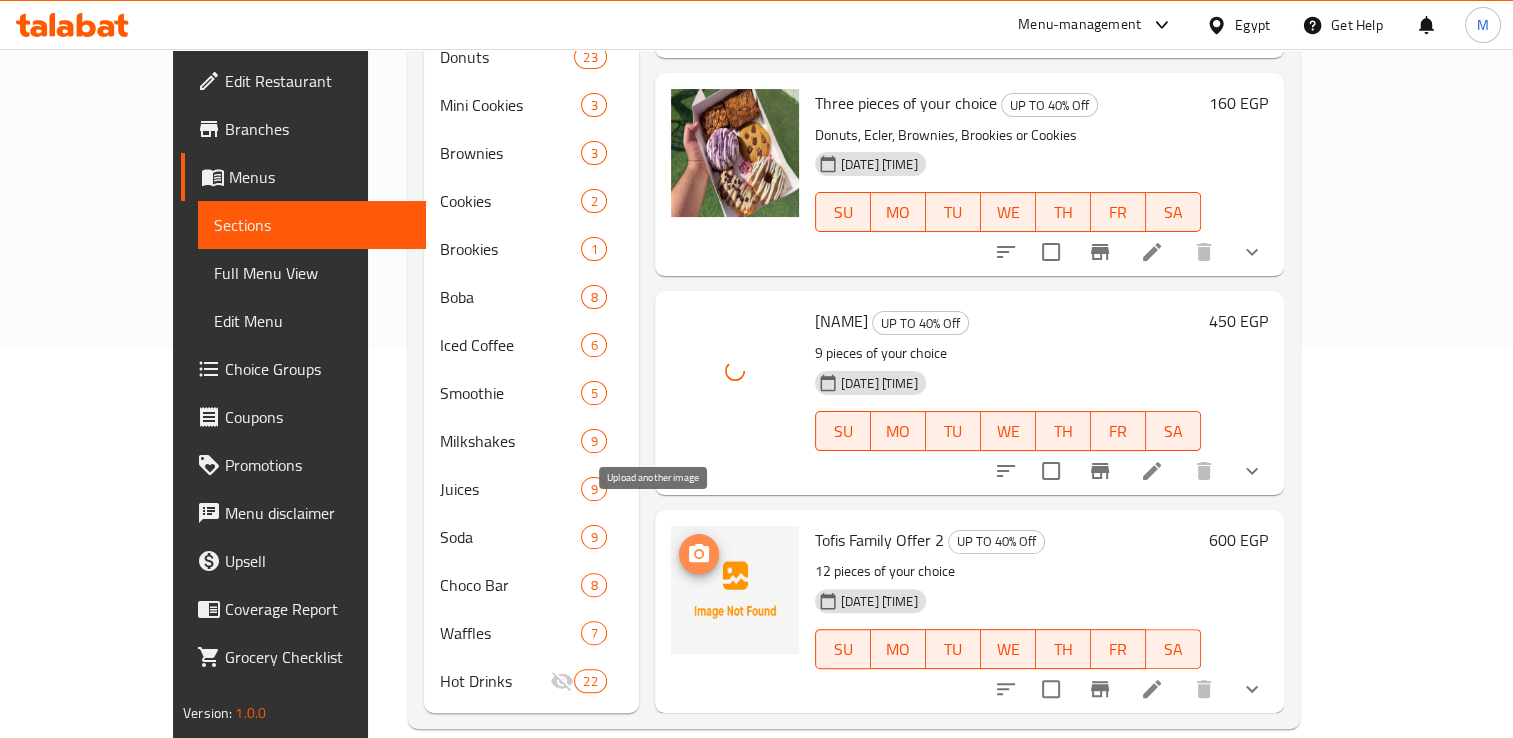 click 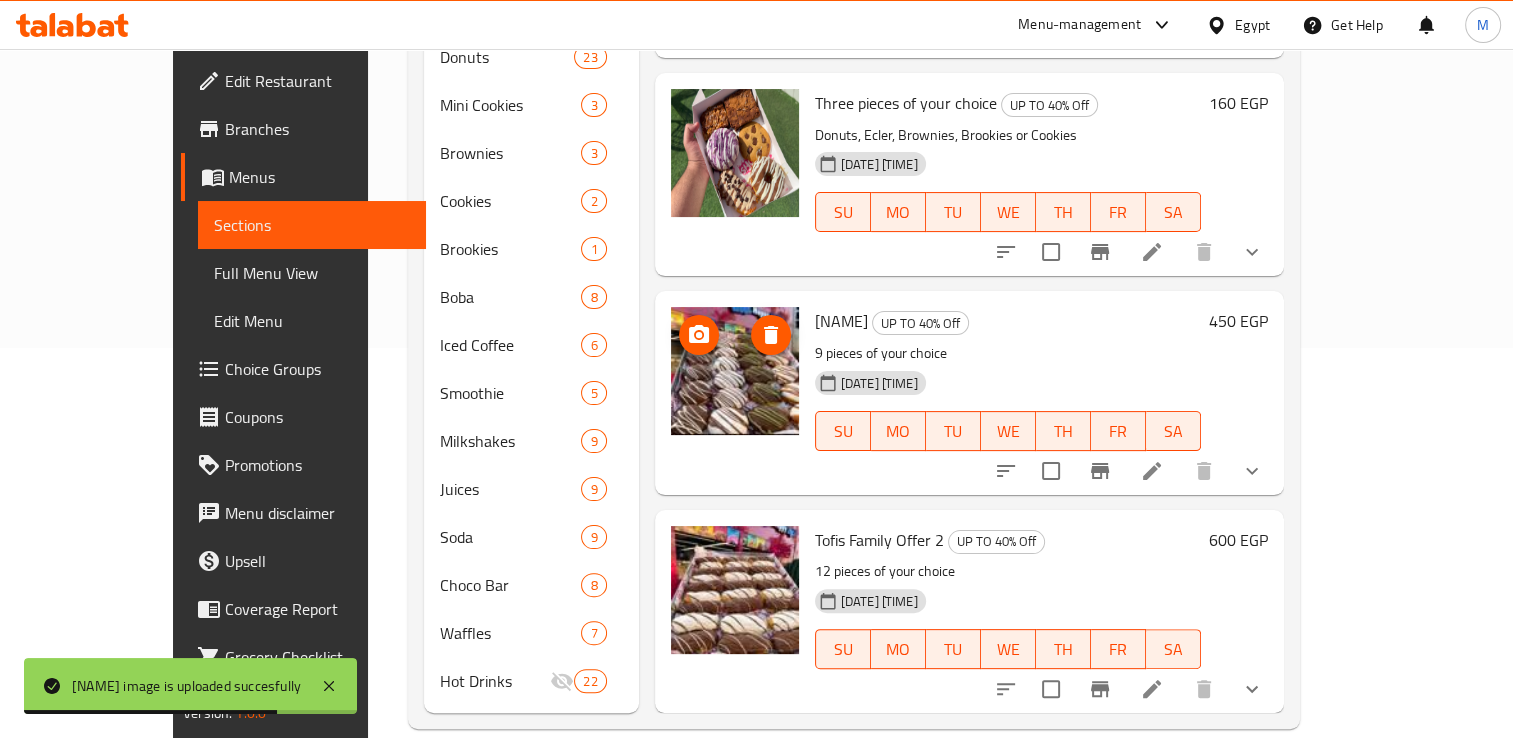 scroll, scrollTop: 0, scrollLeft: 0, axis: both 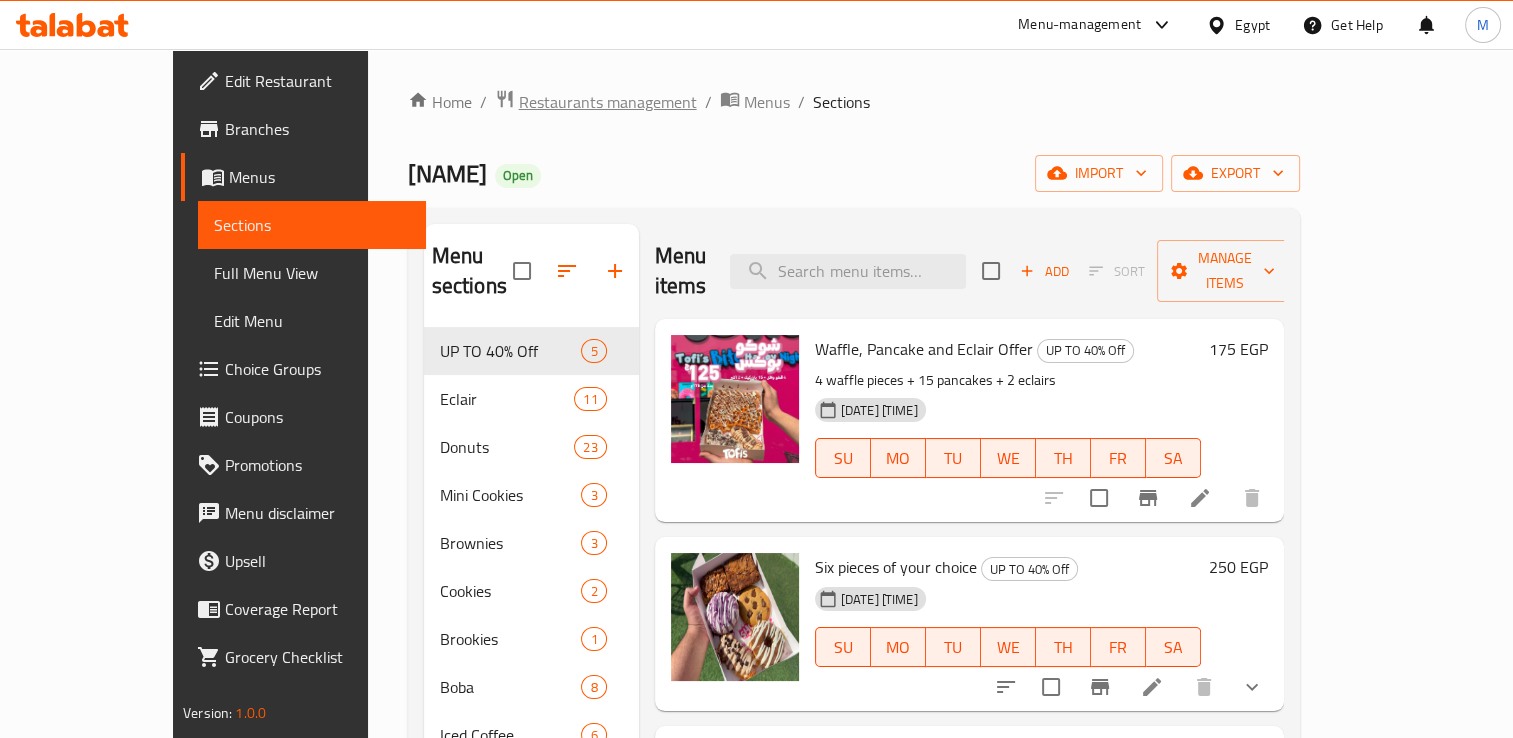 click on "Restaurants management" at bounding box center [608, 102] 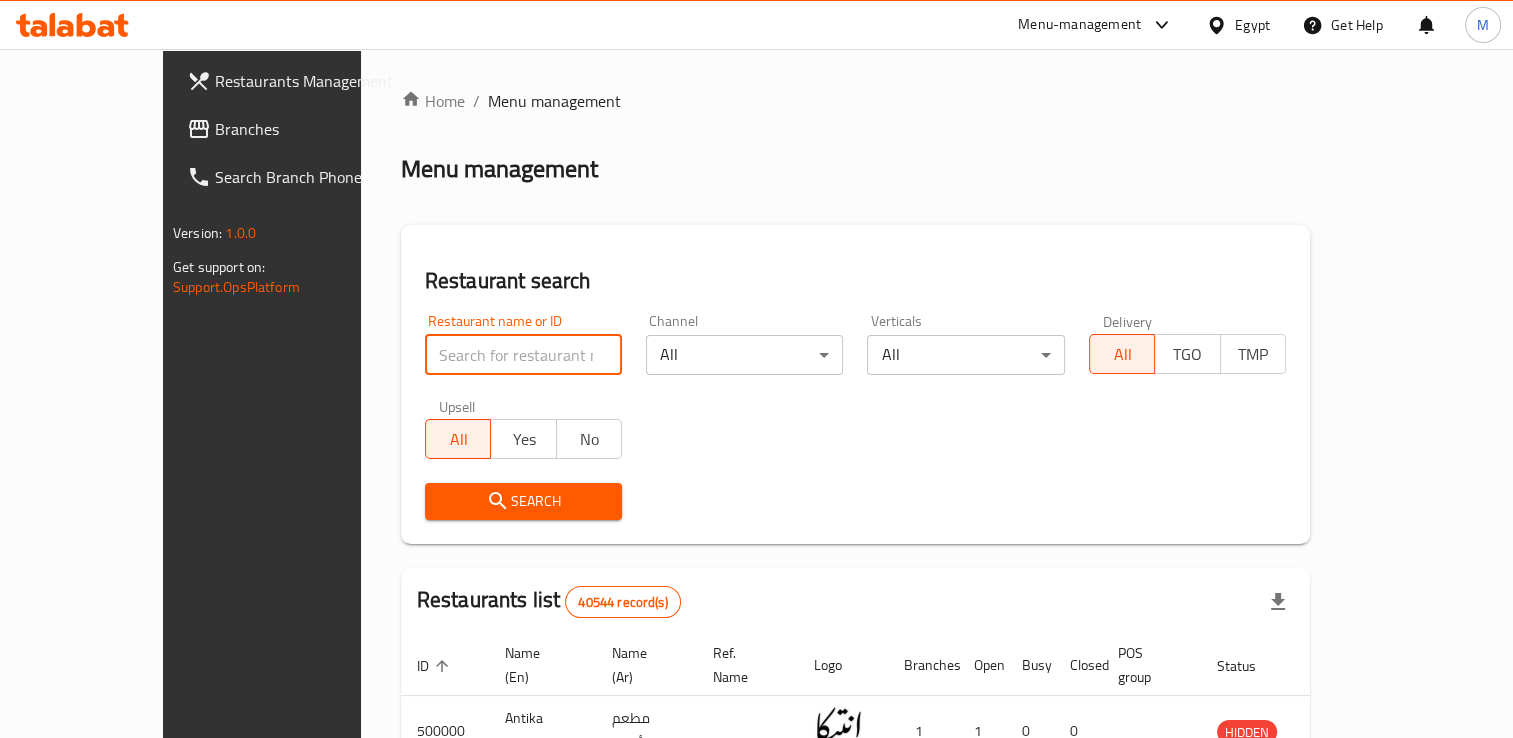 click at bounding box center (523, 355) 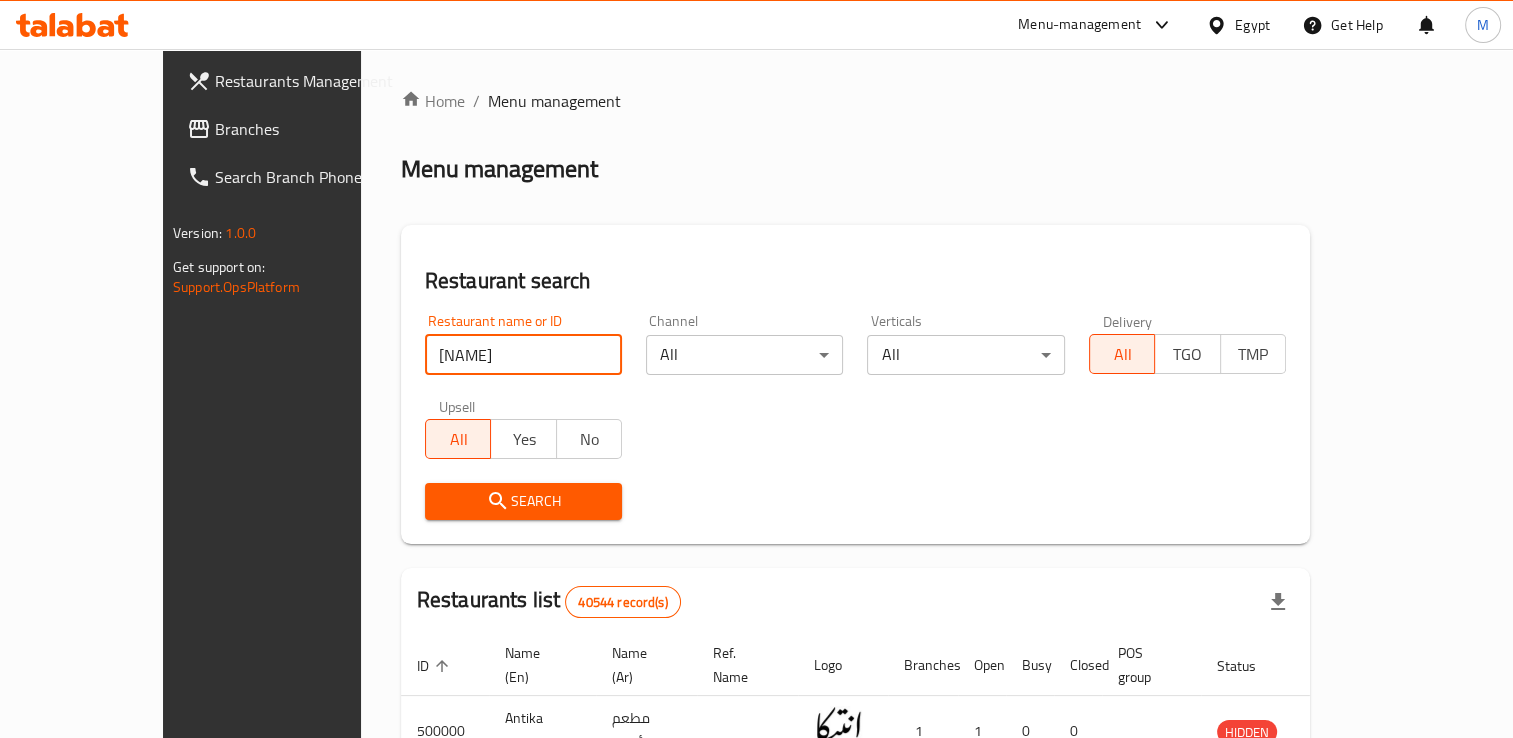 type on "[NAME]" 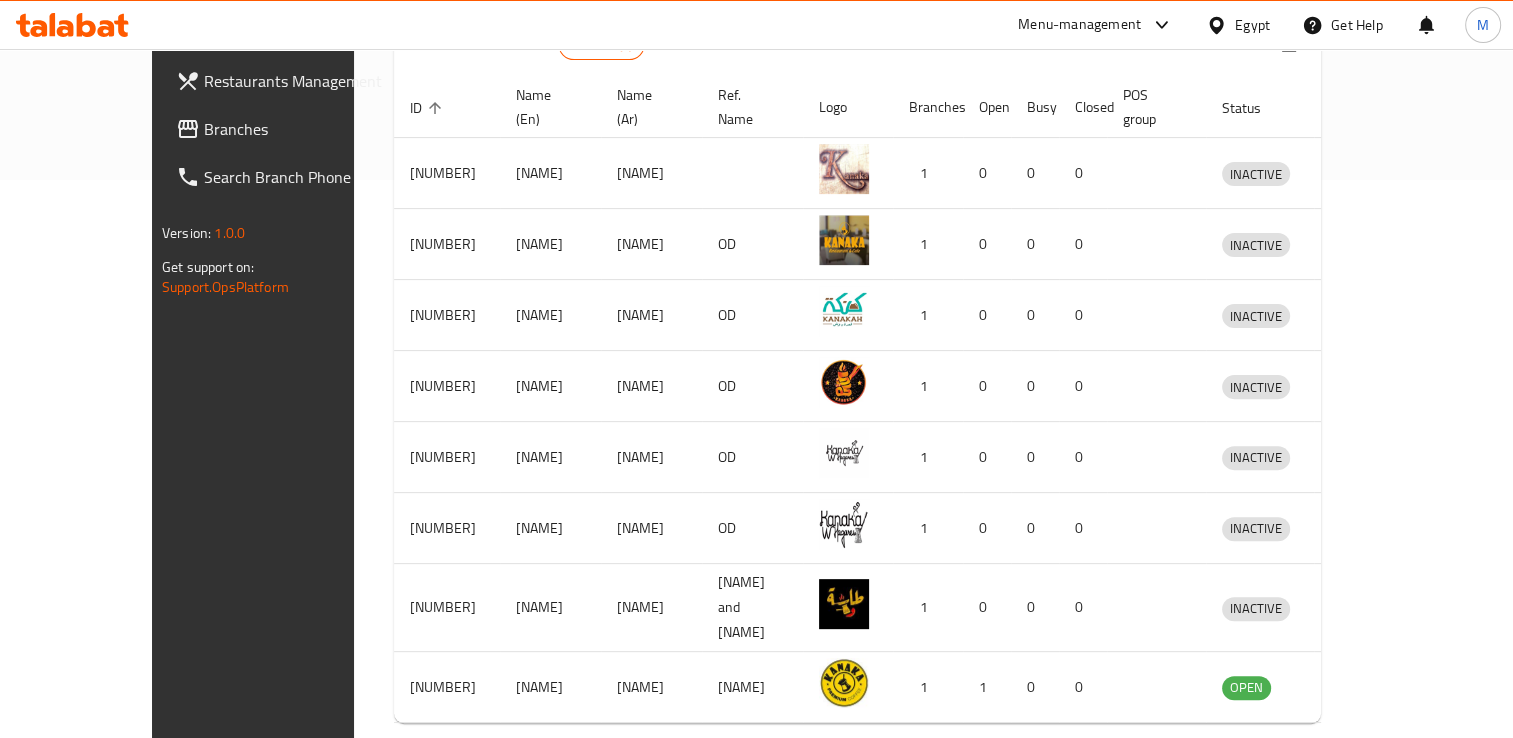 scroll, scrollTop: 604, scrollLeft: 0, axis: vertical 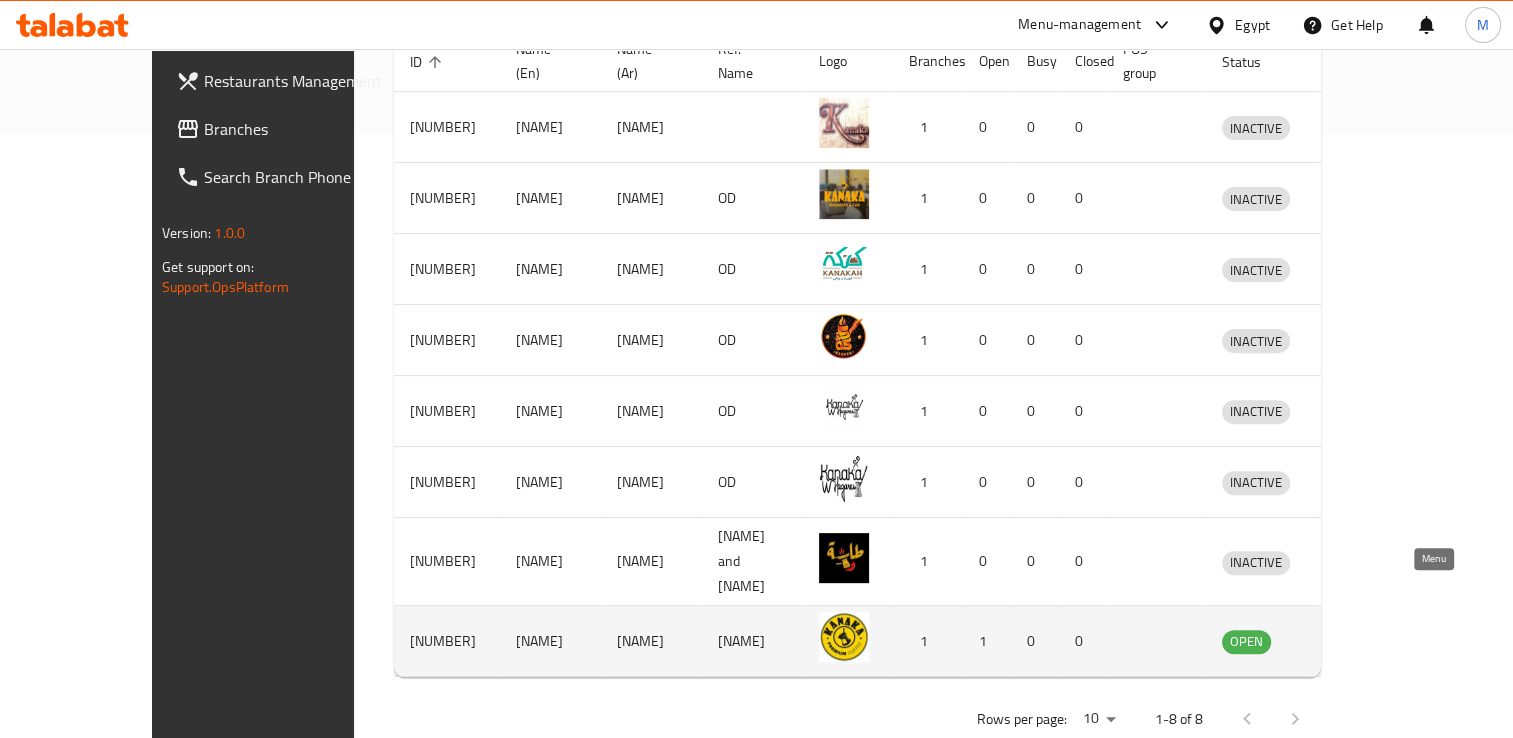 click 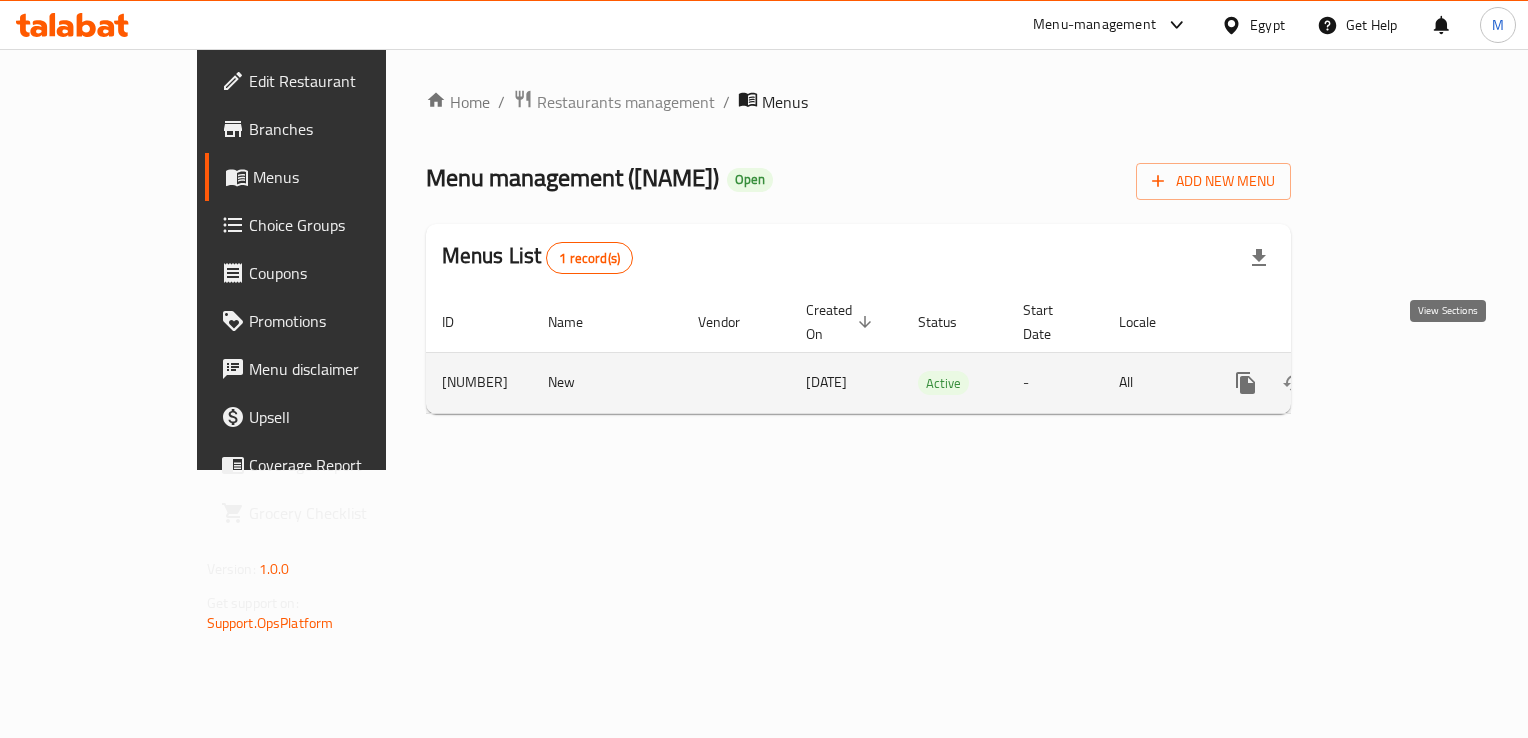click 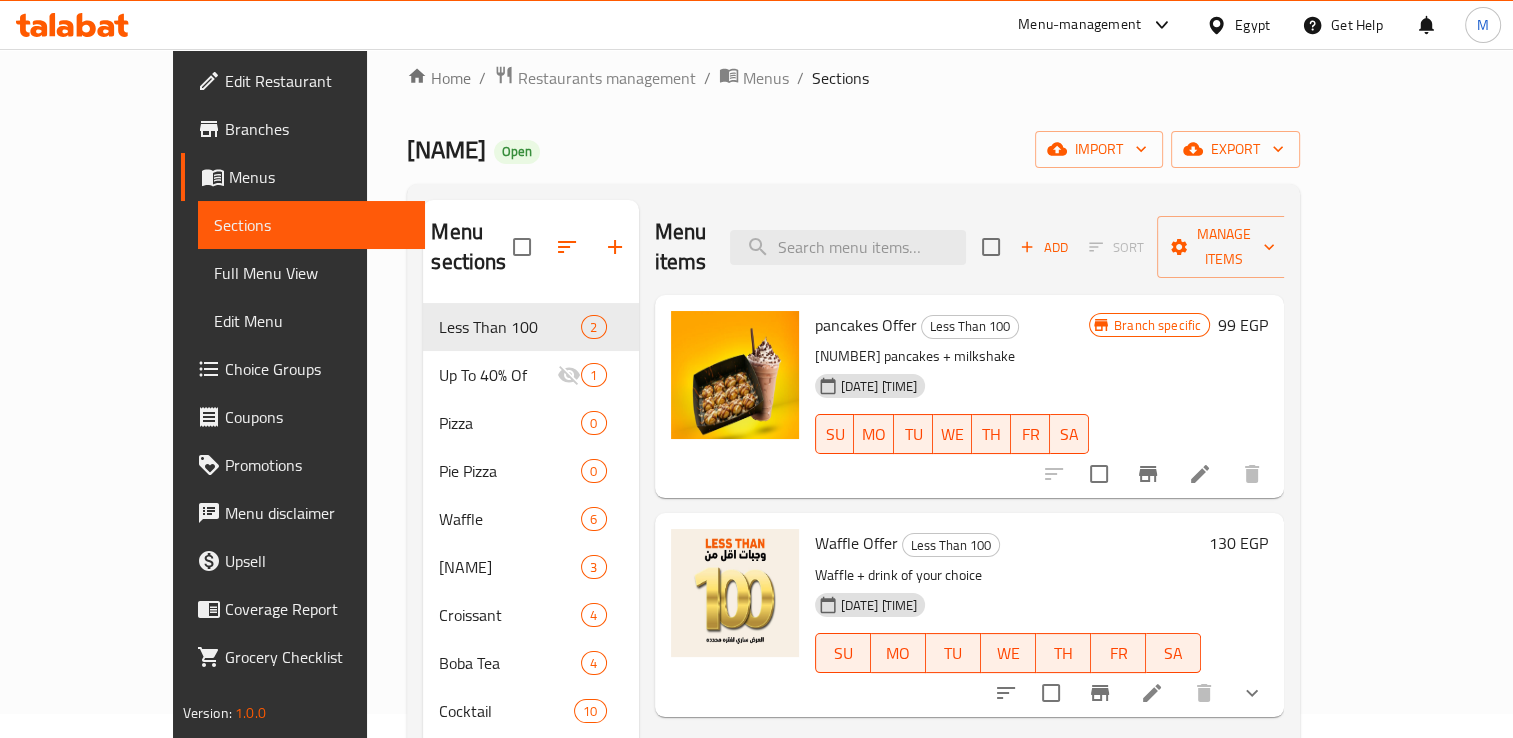 scroll, scrollTop: 0, scrollLeft: 0, axis: both 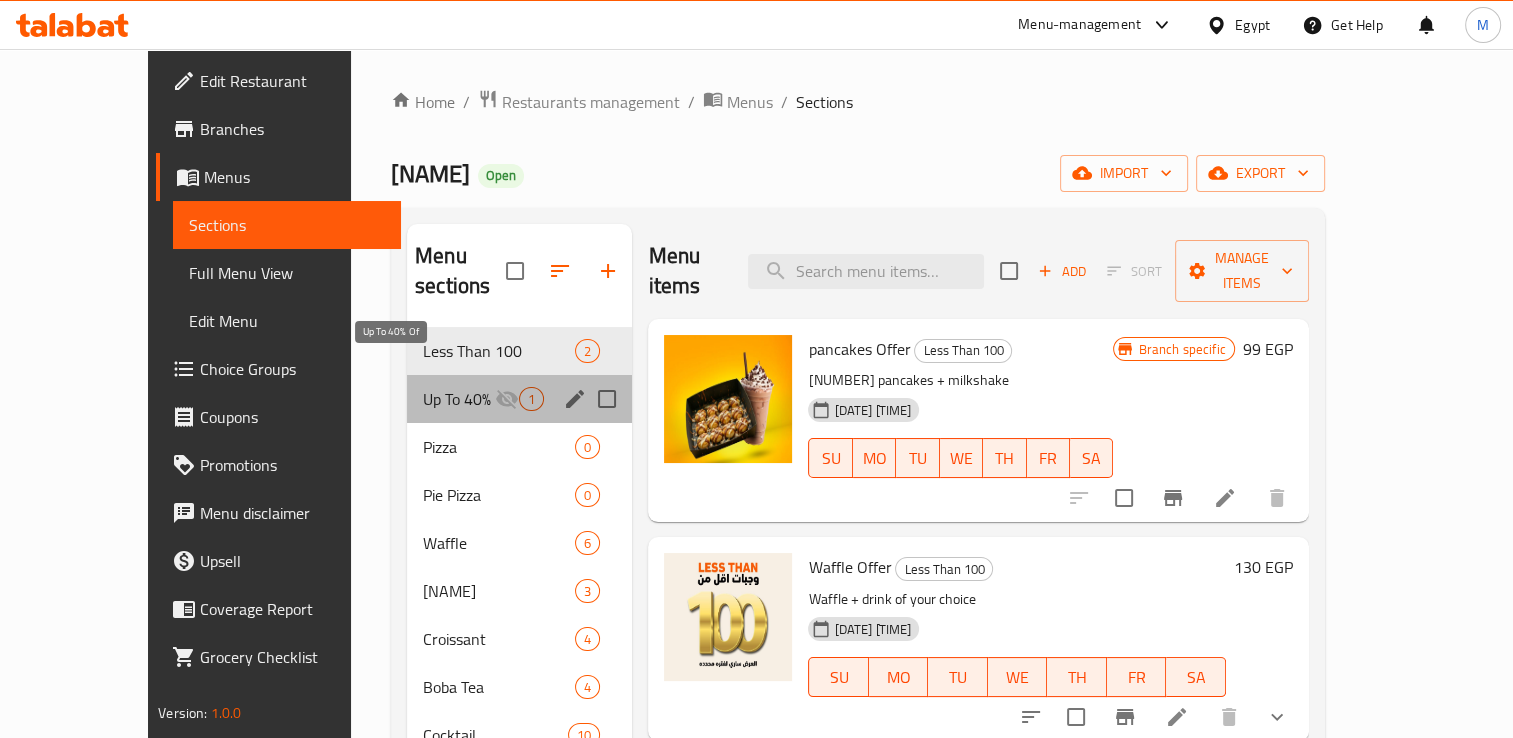 click on "Up To 40% Of" at bounding box center [459, 399] 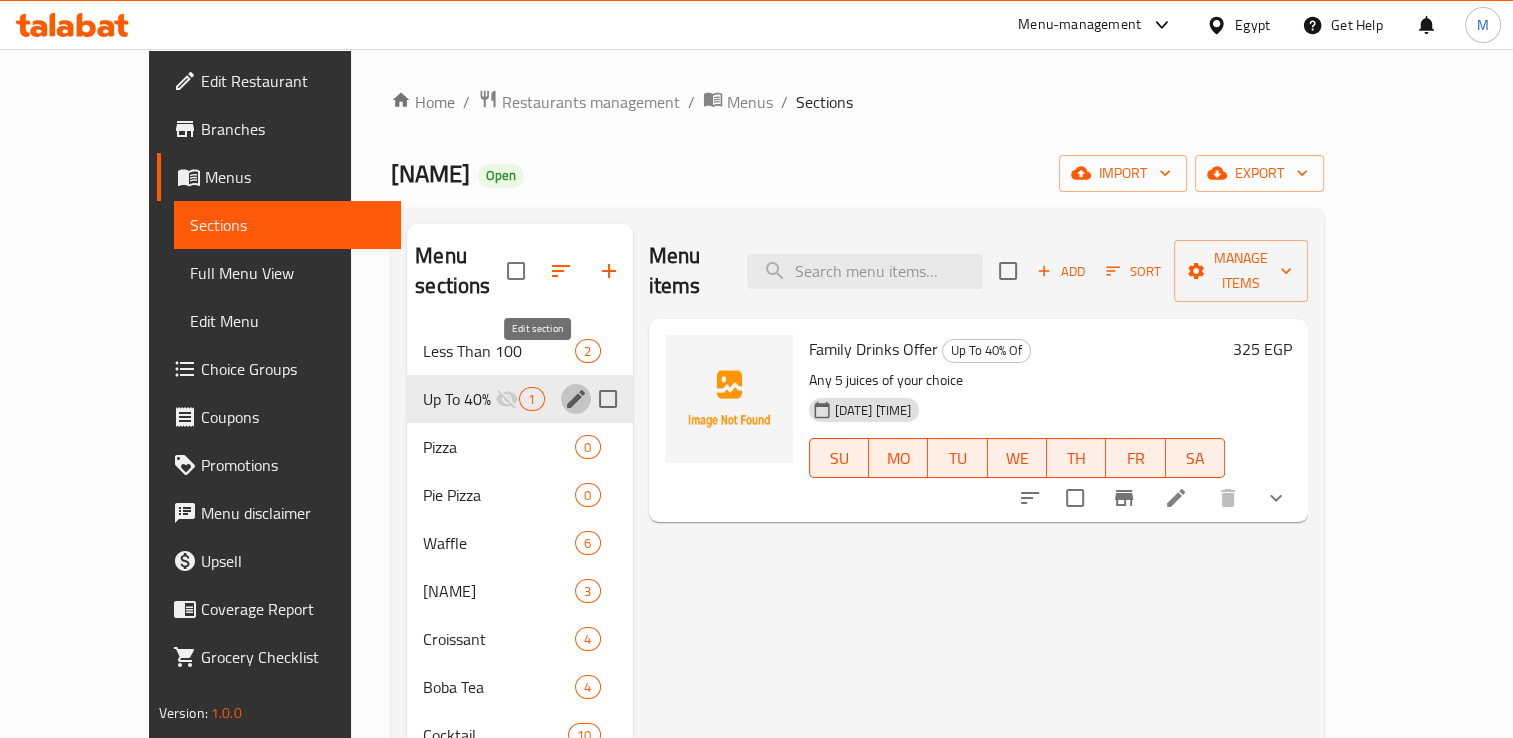 click 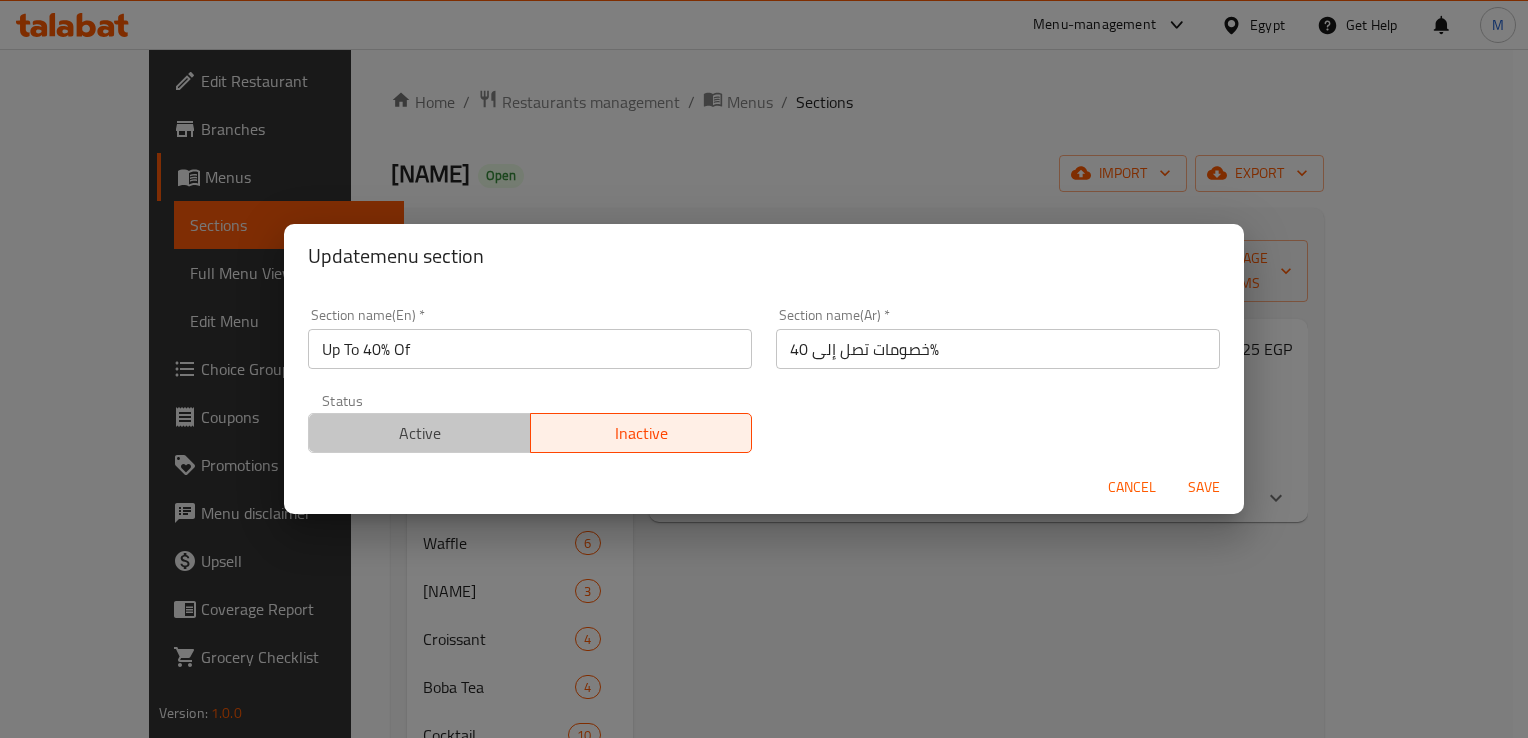 click on "Active" at bounding box center [420, 433] 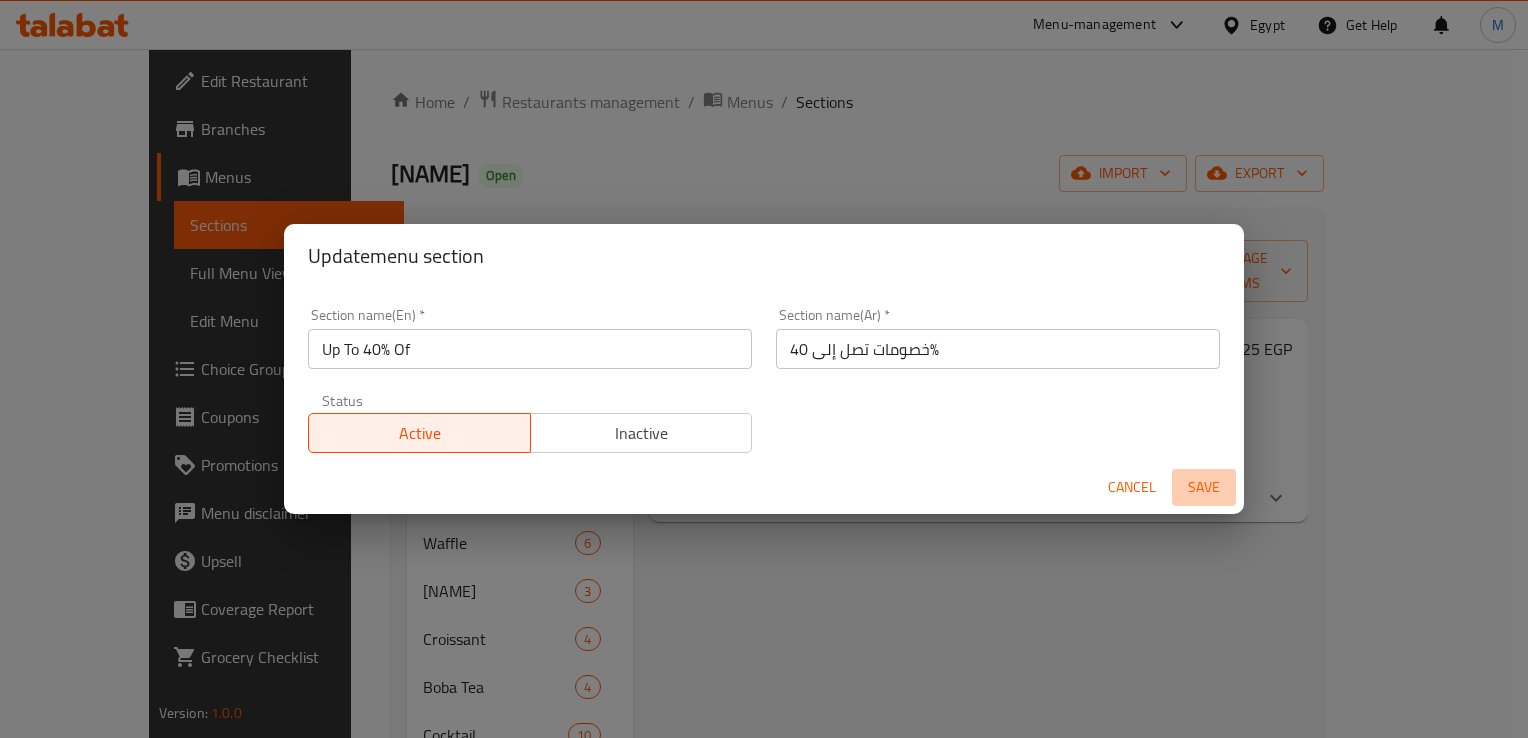 click on "Save" at bounding box center (1204, 487) 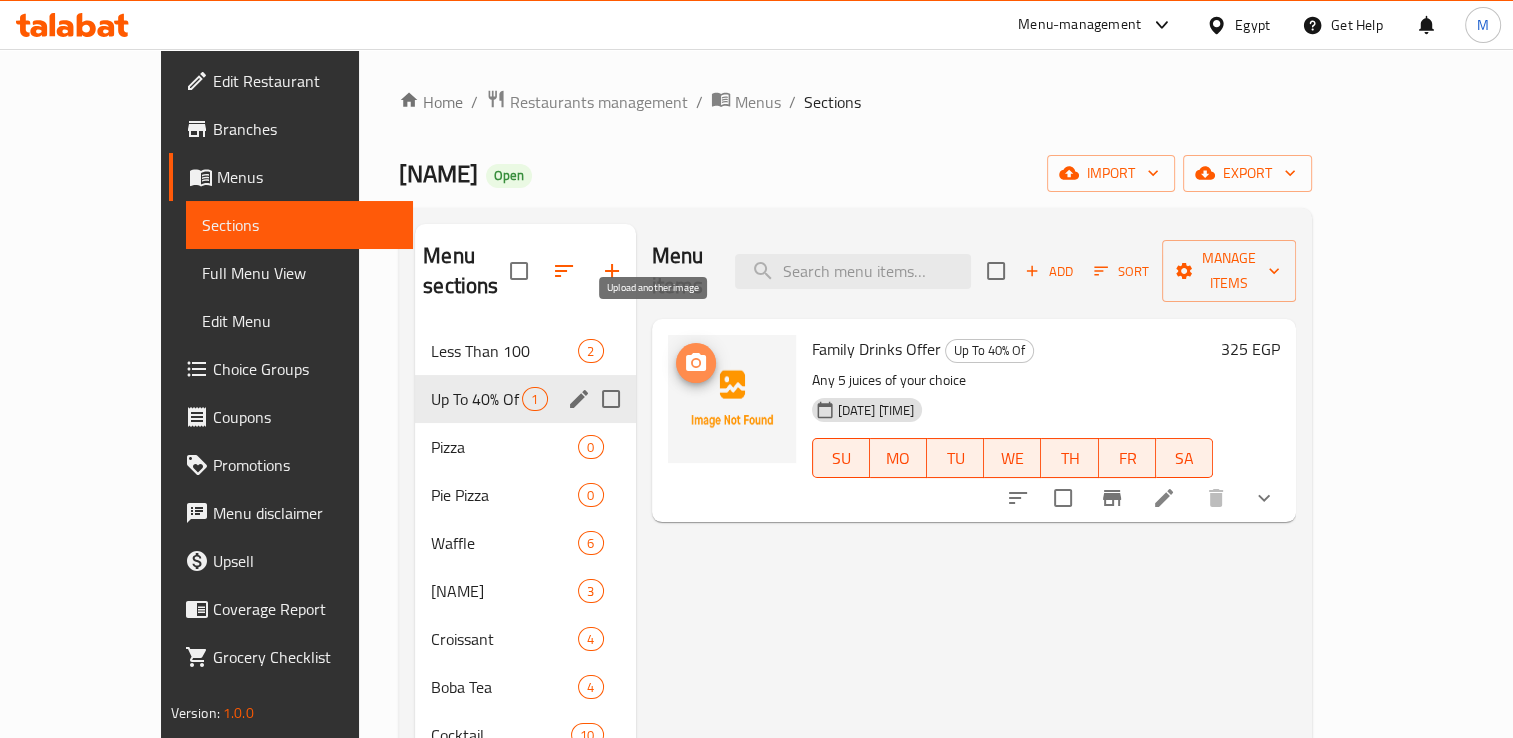 click 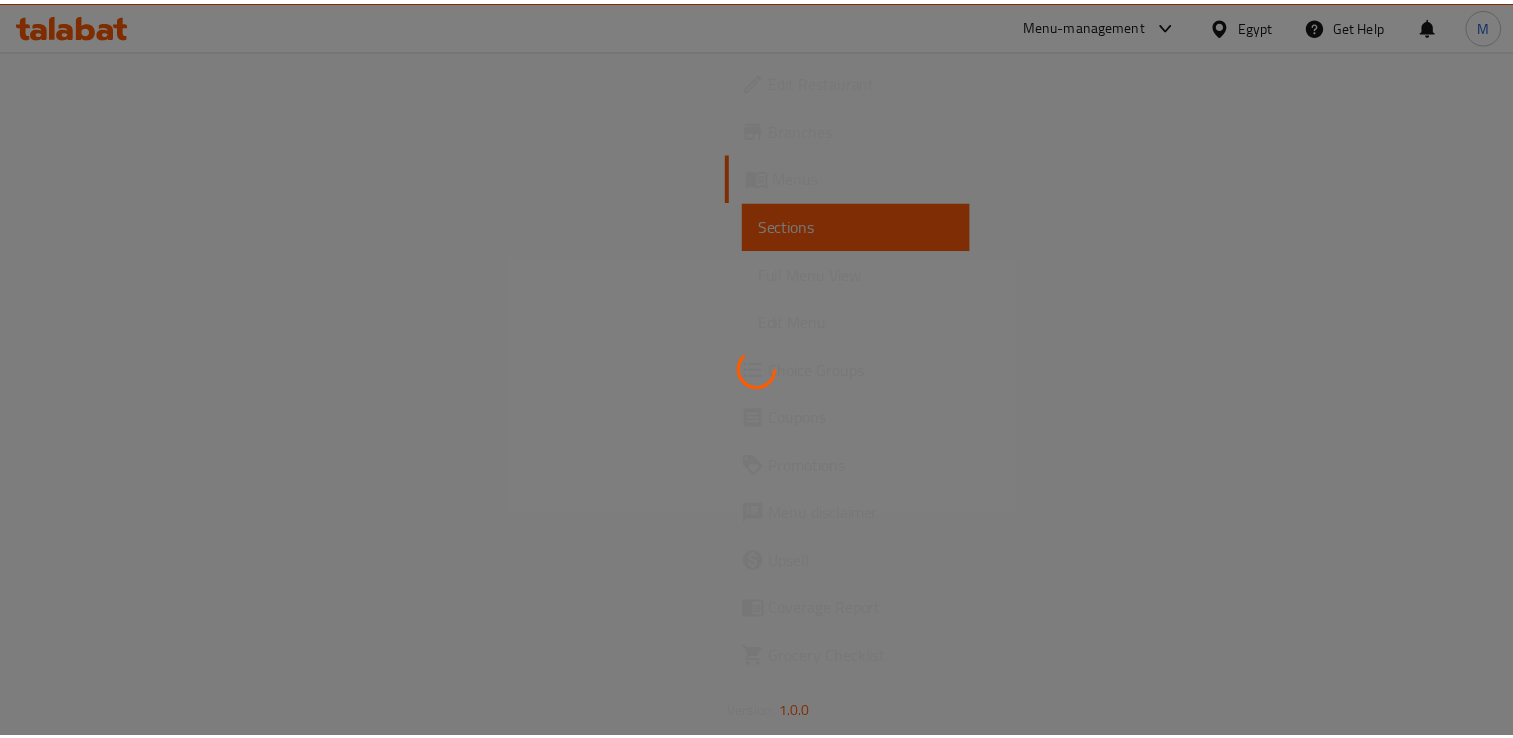 scroll, scrollTop: 0, scrollLeft: 0, axis: both 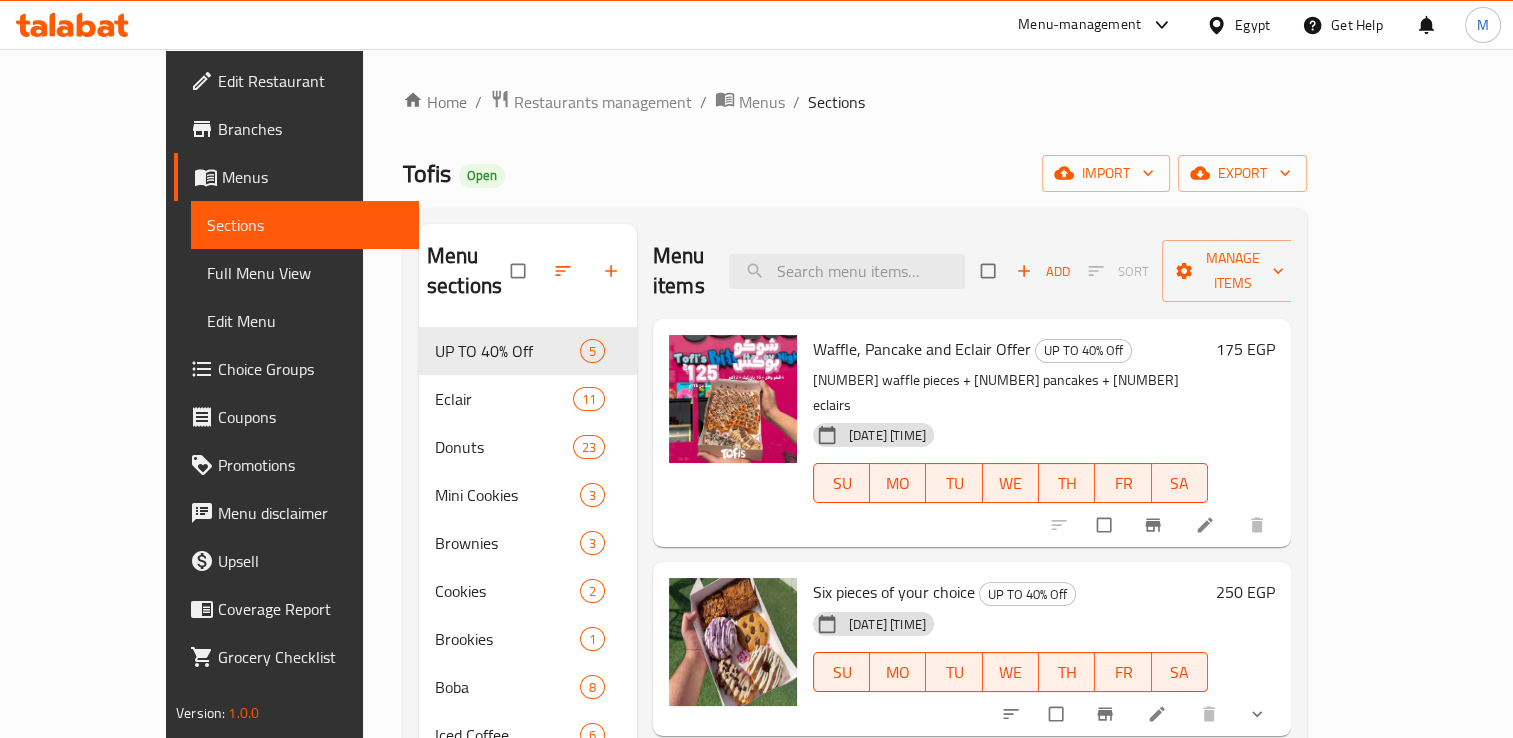 click 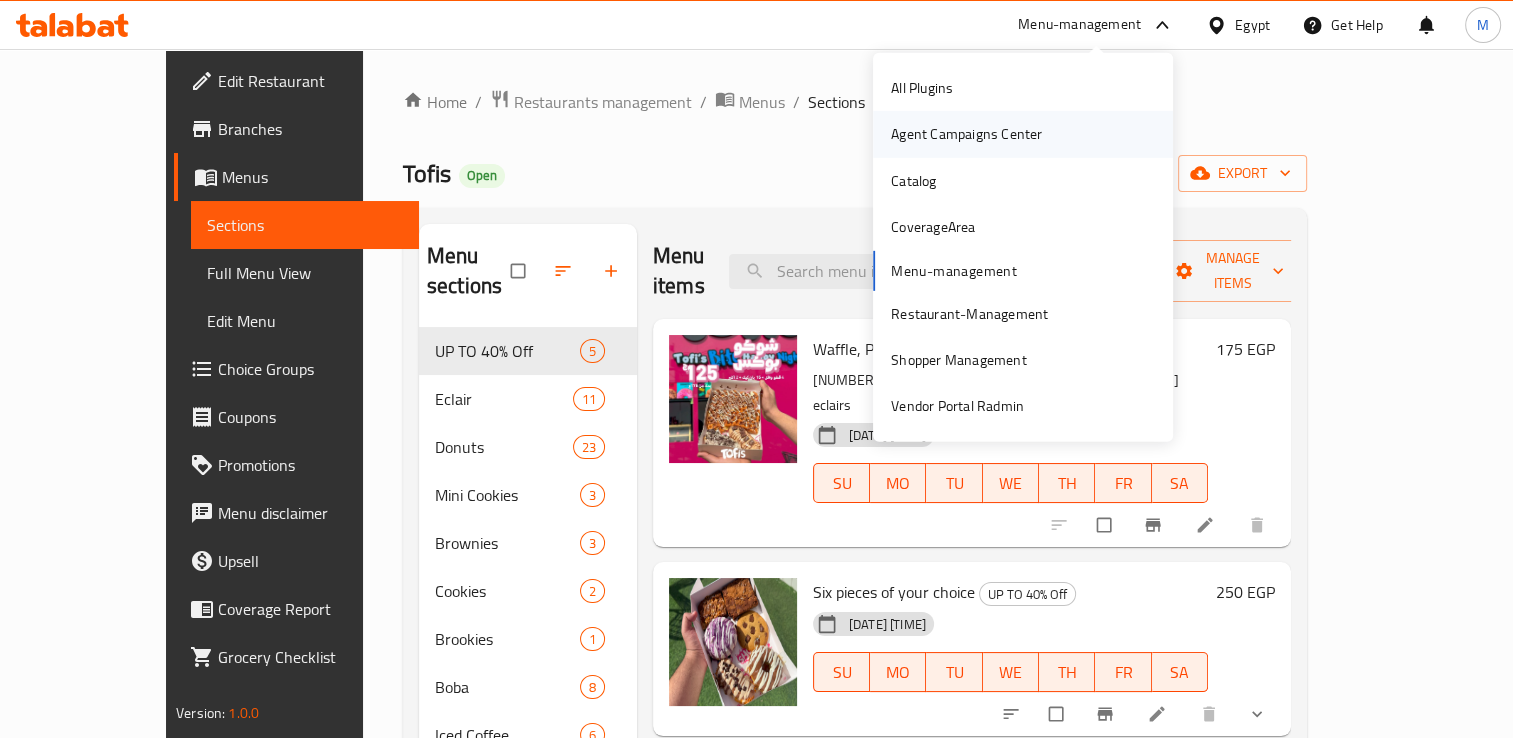 click on "Agent Campaigns Center" at bounding box center [966, 134] 